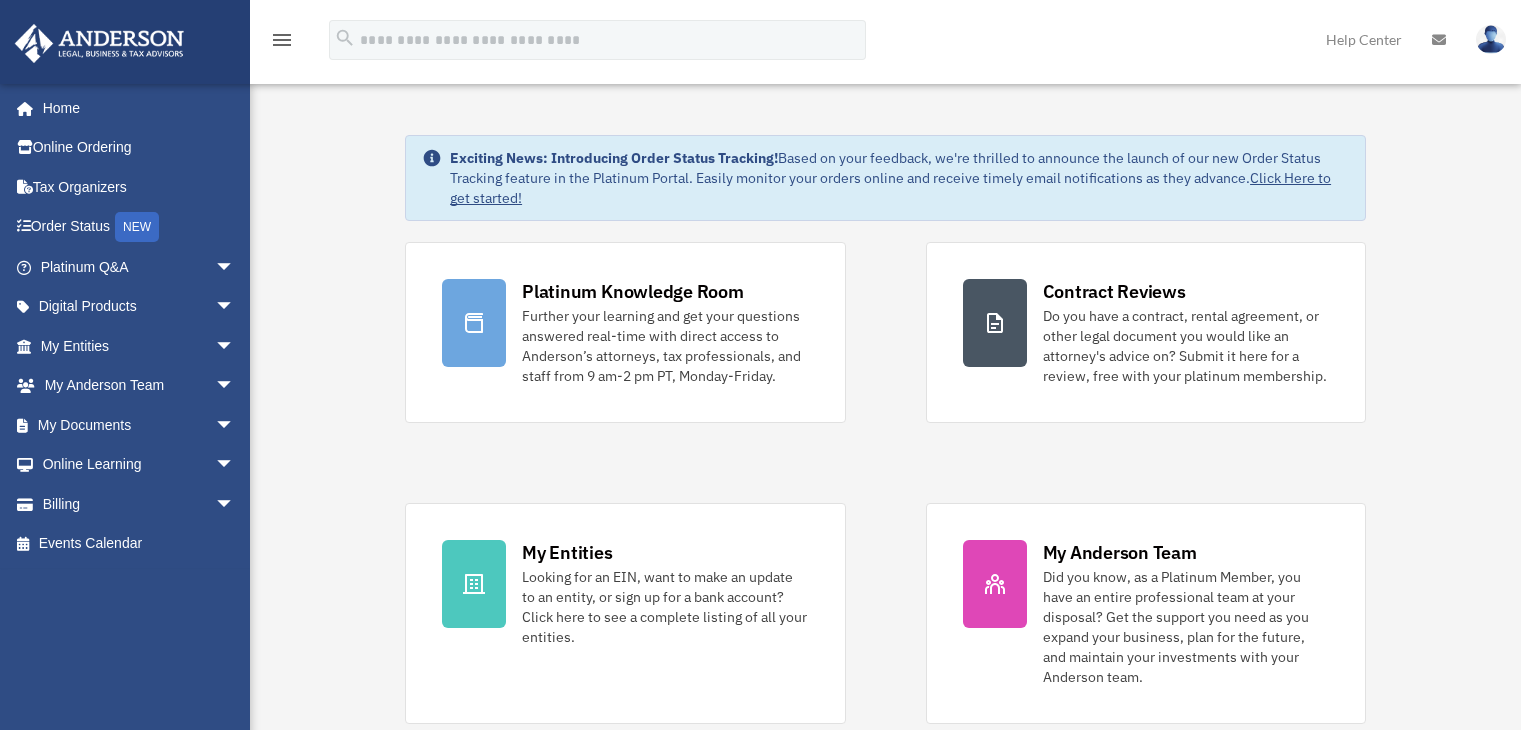 scroll, scrollTop: 0, scrollLeft: 0, axis: both 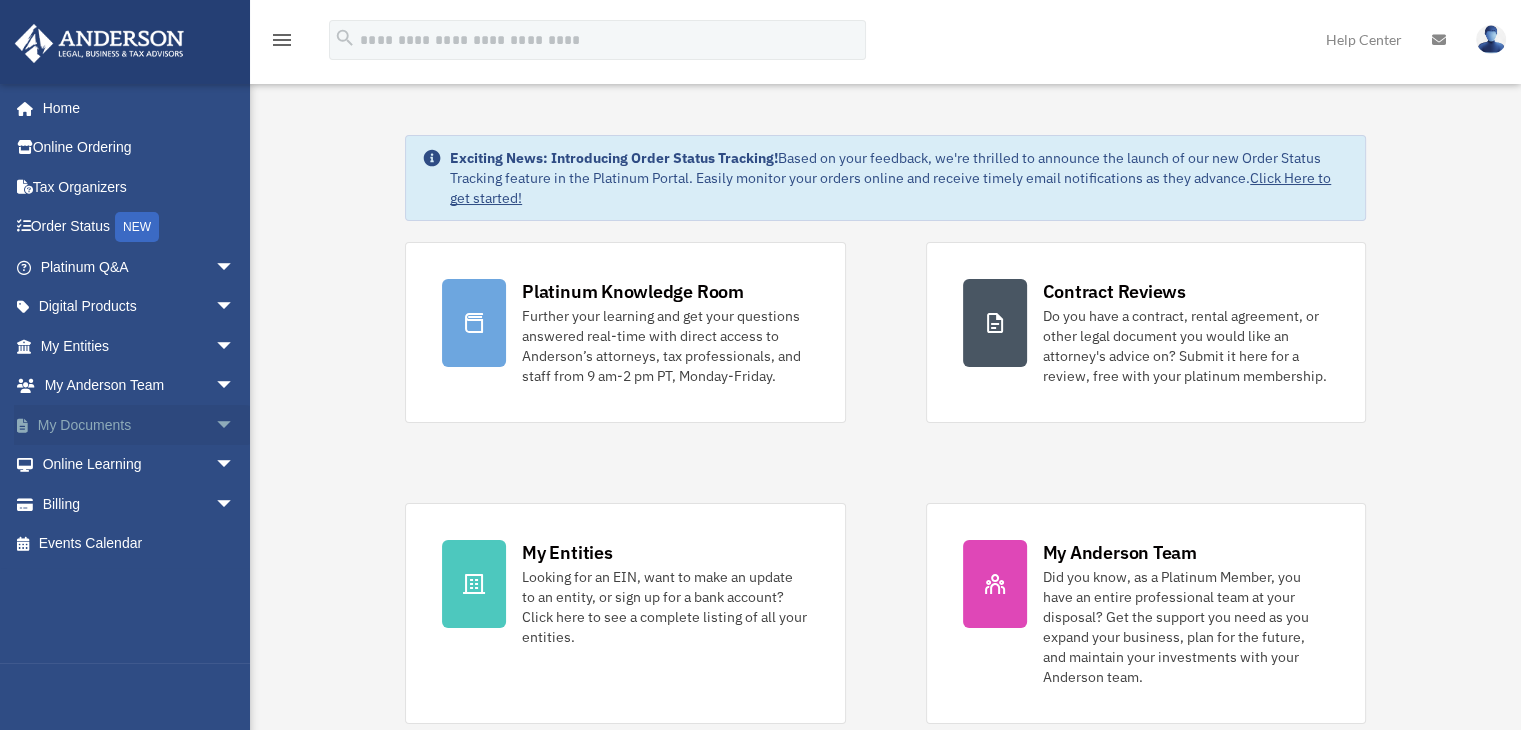 click on "arrow_drop_down" at bounding box center (235, 425) 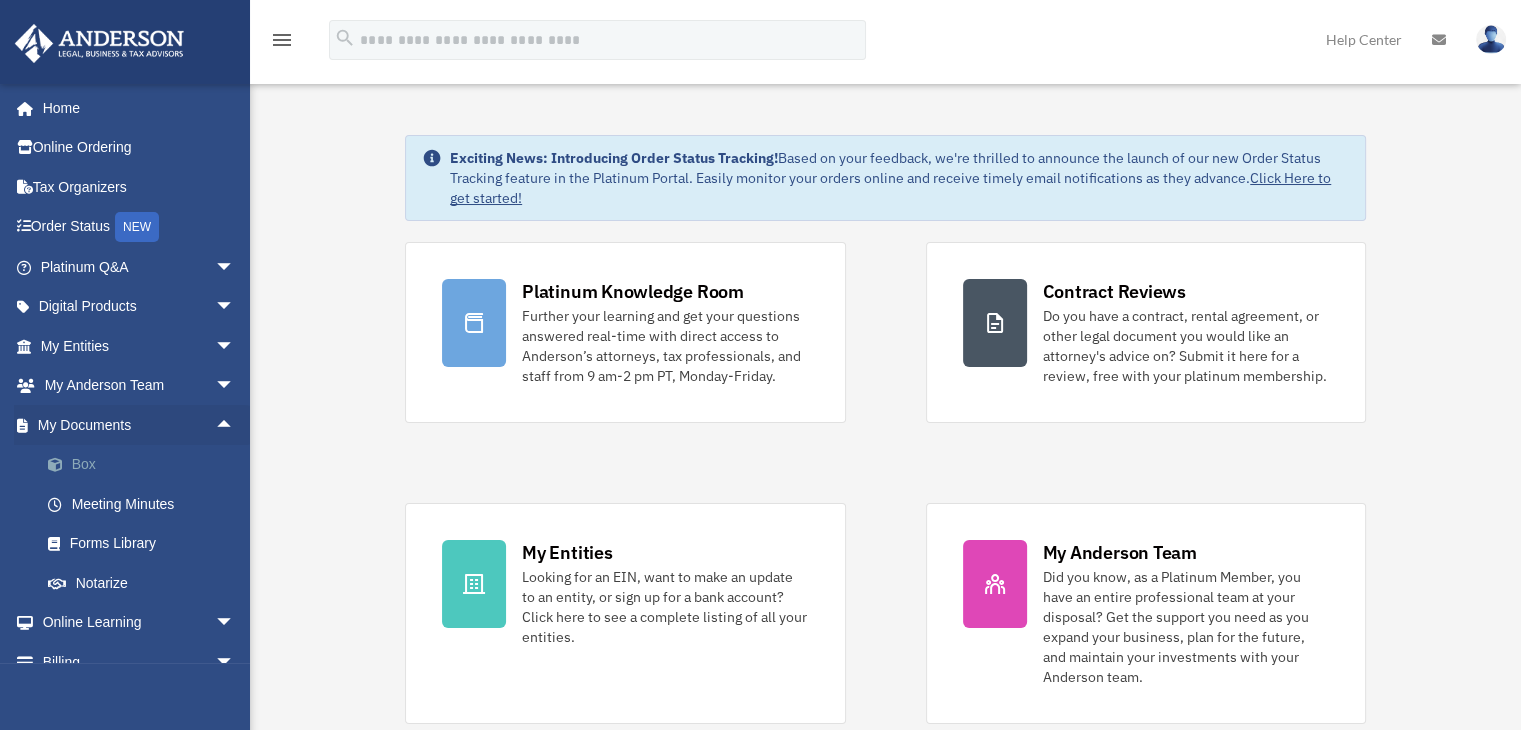 click on "Box" at bounding box center (146, 465) 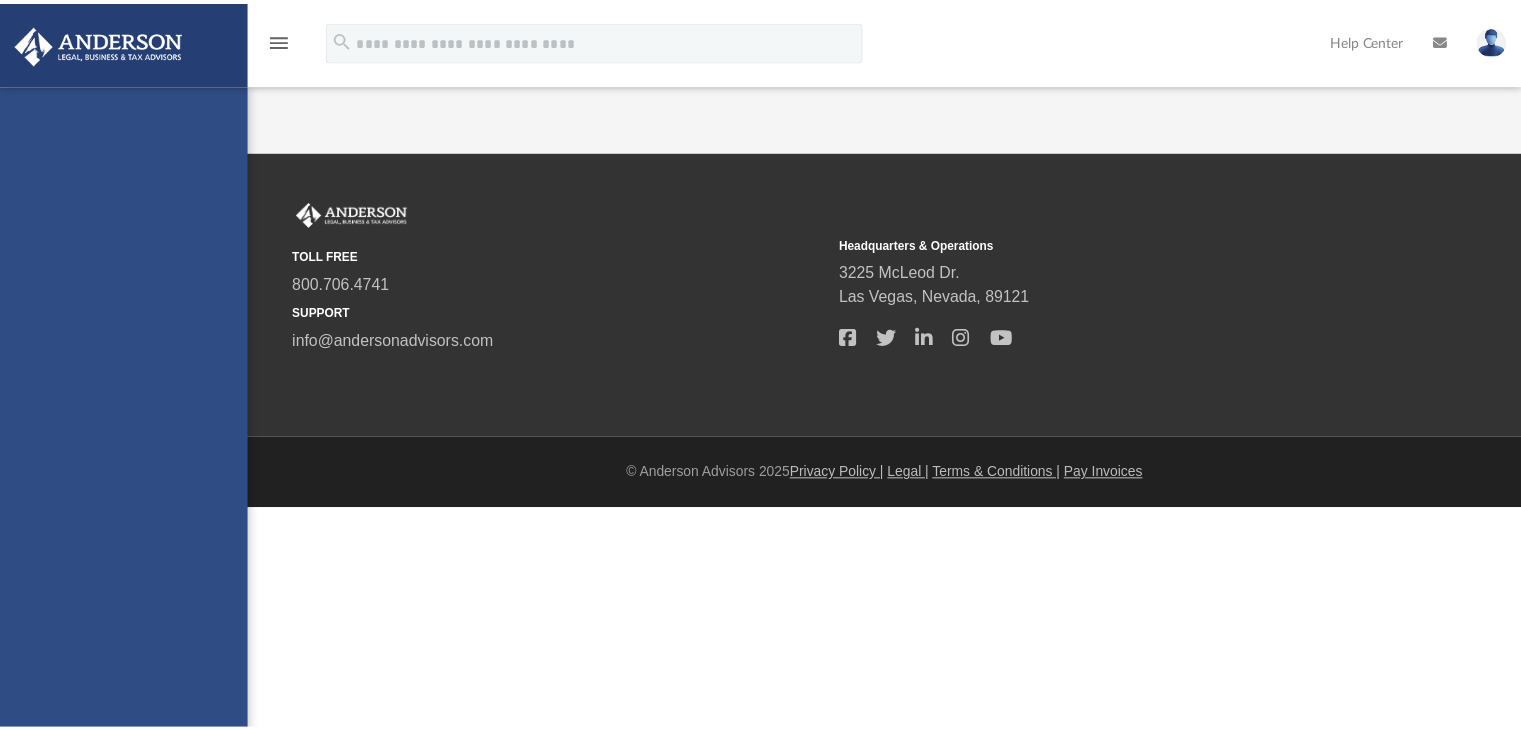 scroll, scrollTop: 0, scrollLeft: 0, axis: both 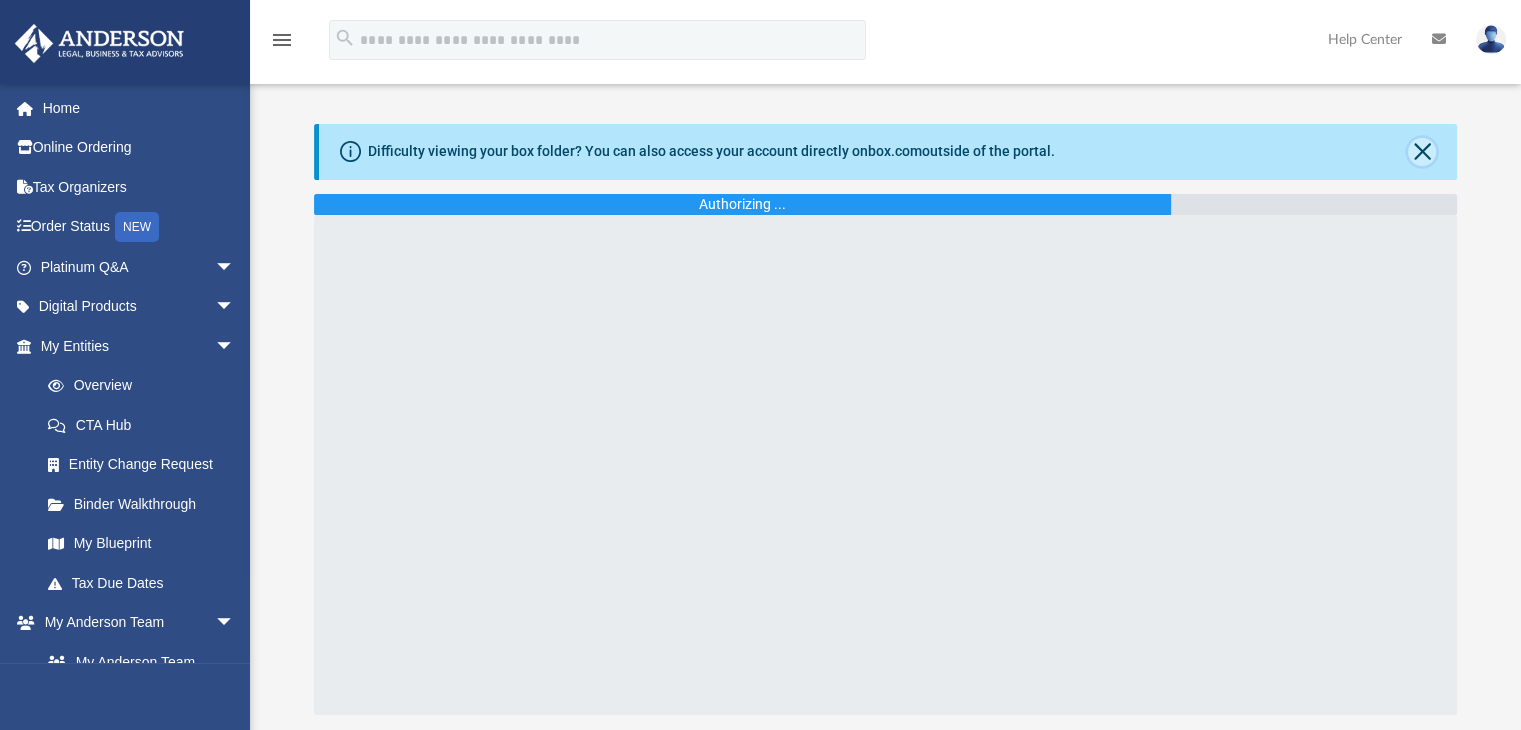 click 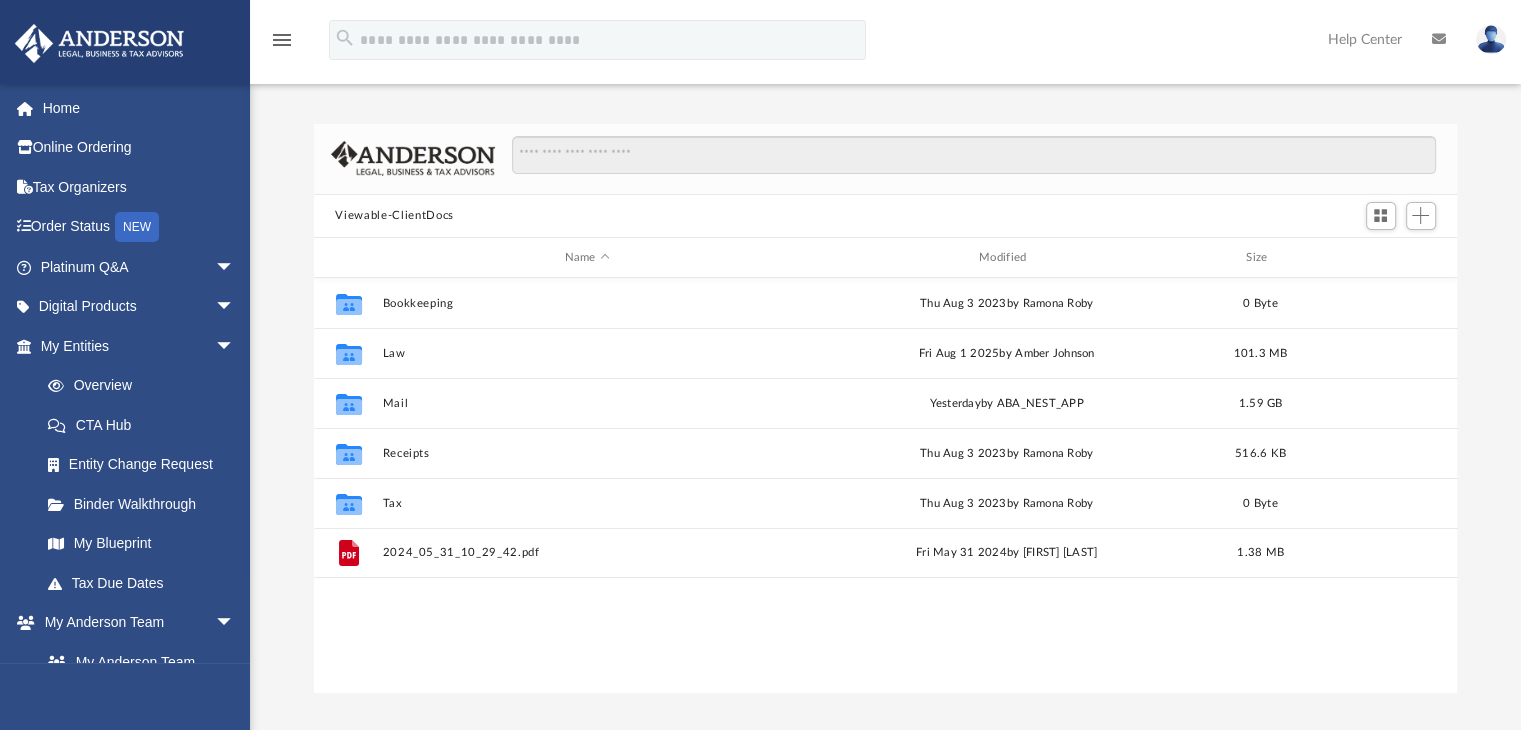 scroll, scrollTop: 16, scrollLeft: 16, axis: both 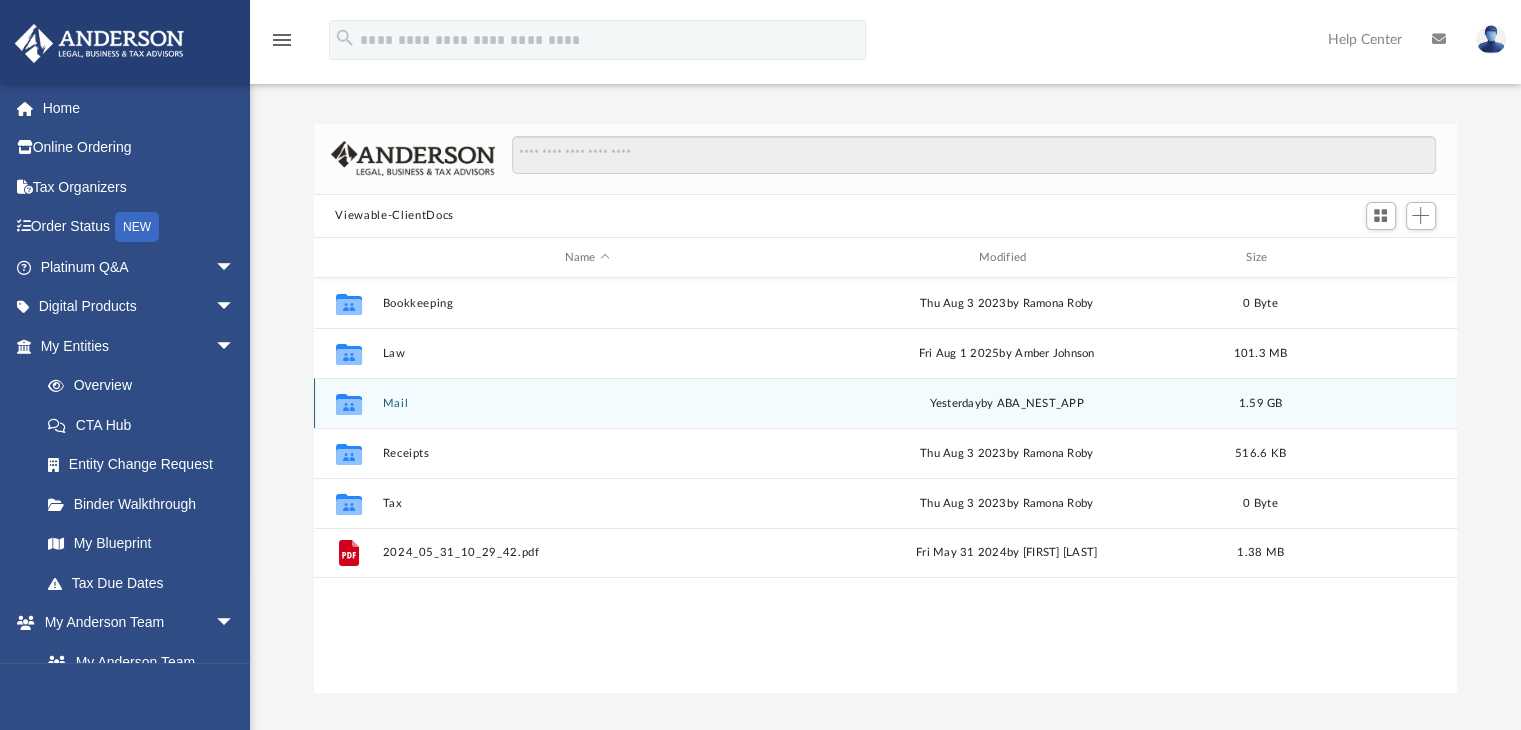 click on "Mail" at bounding box center [587, 403] 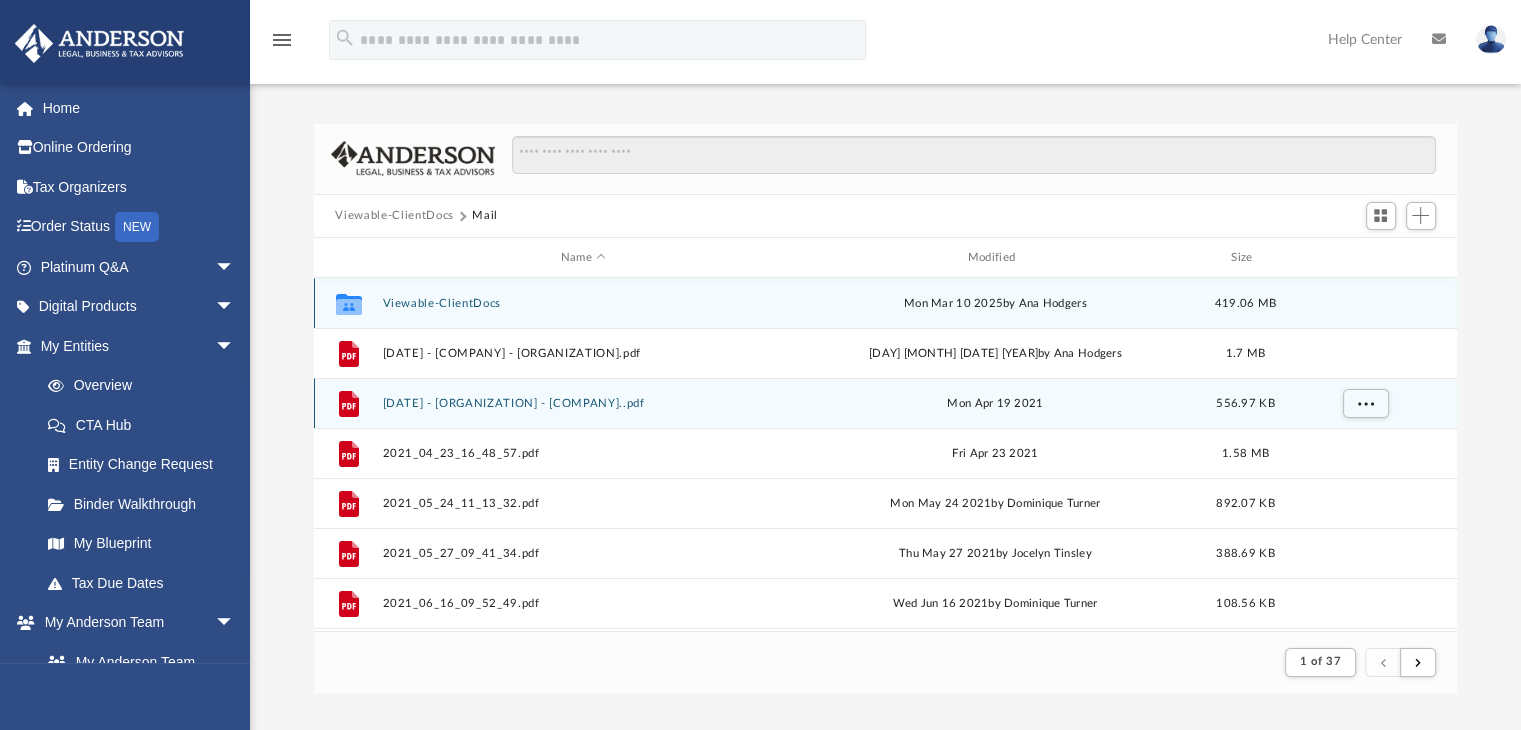 scroll, scrollTop: 377, scrollLeft: 1128, axis: both 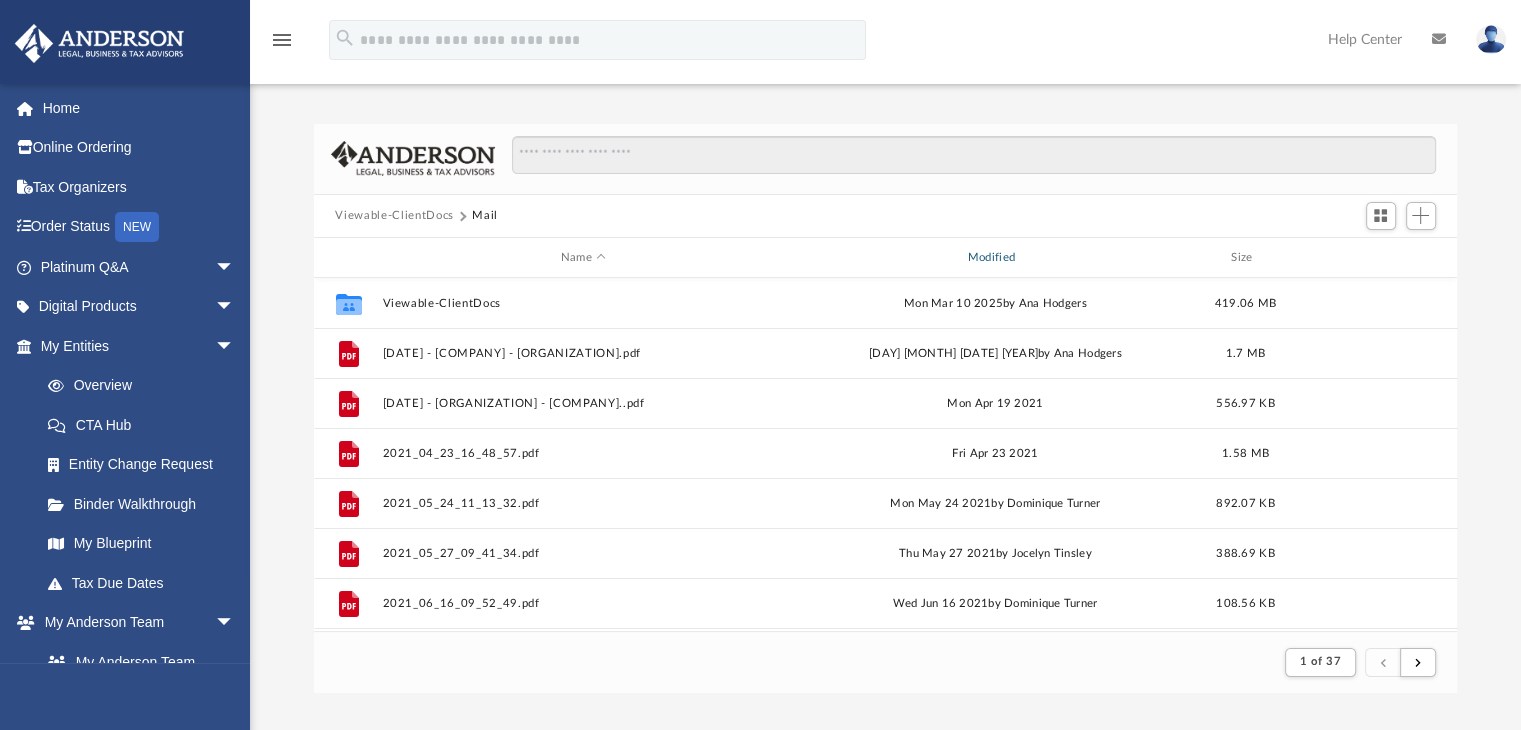 click on "Modified" at bounding box center (994, 258) 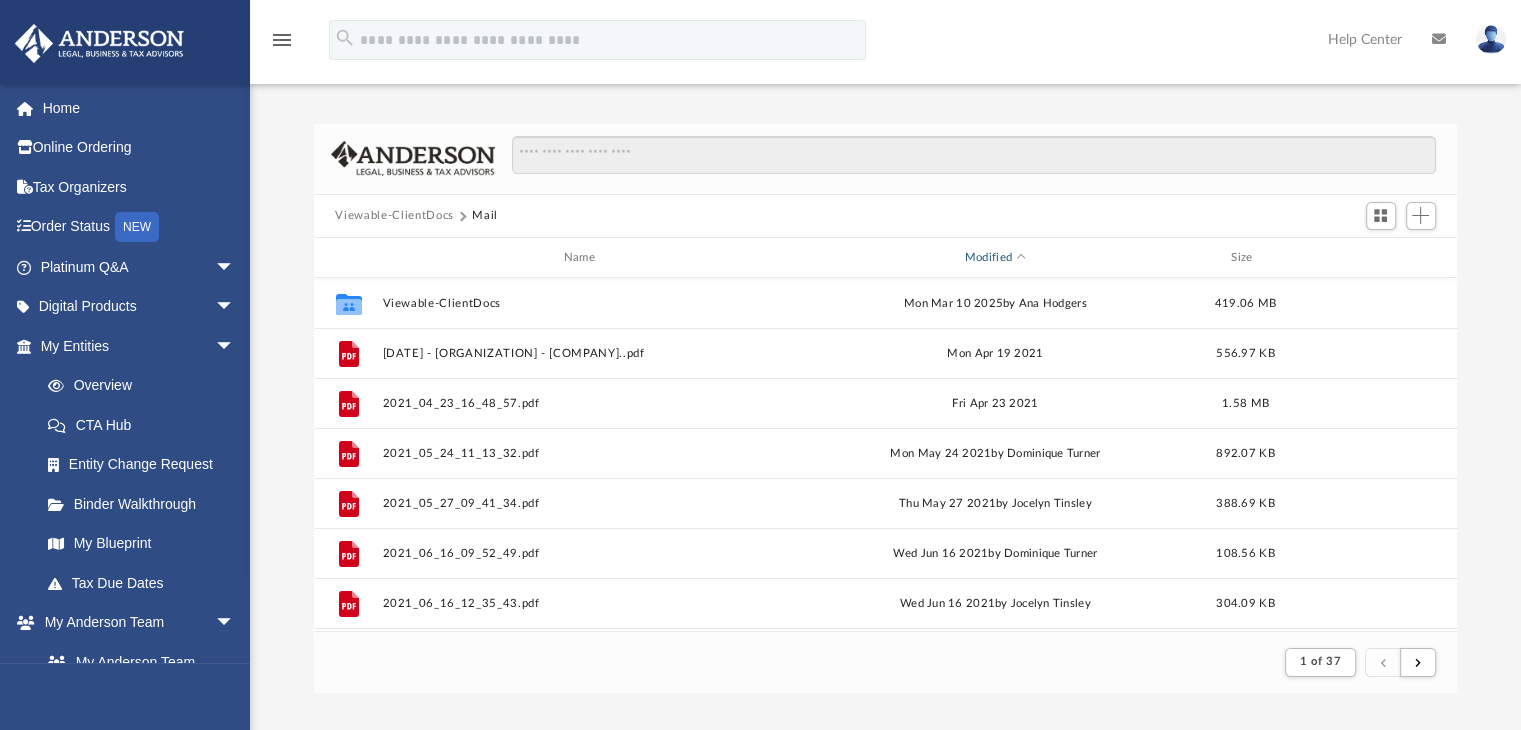 click on "Modified" at bounding box center [994, 258] 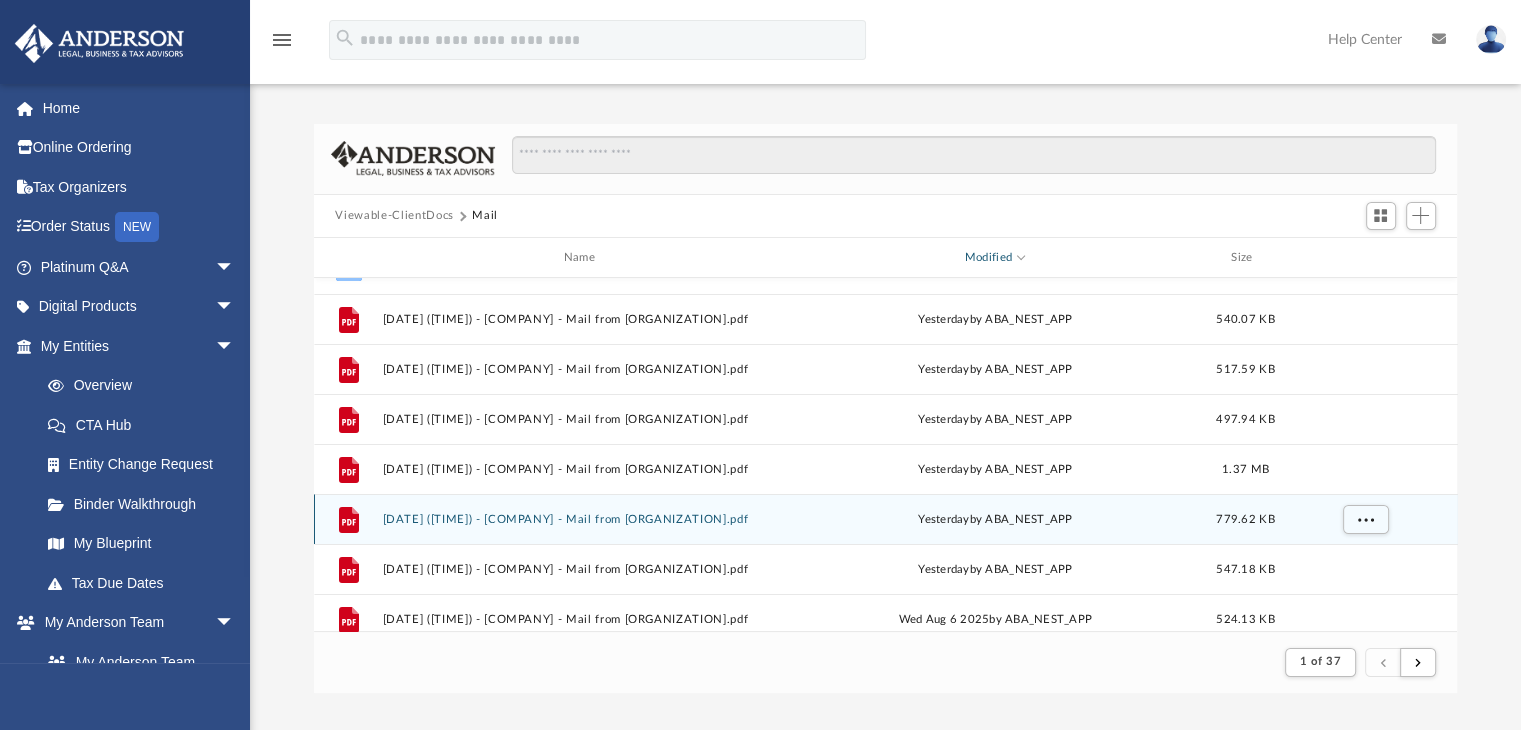 scroll, scrollTop: 0, scrollLeft: 0, axis: both 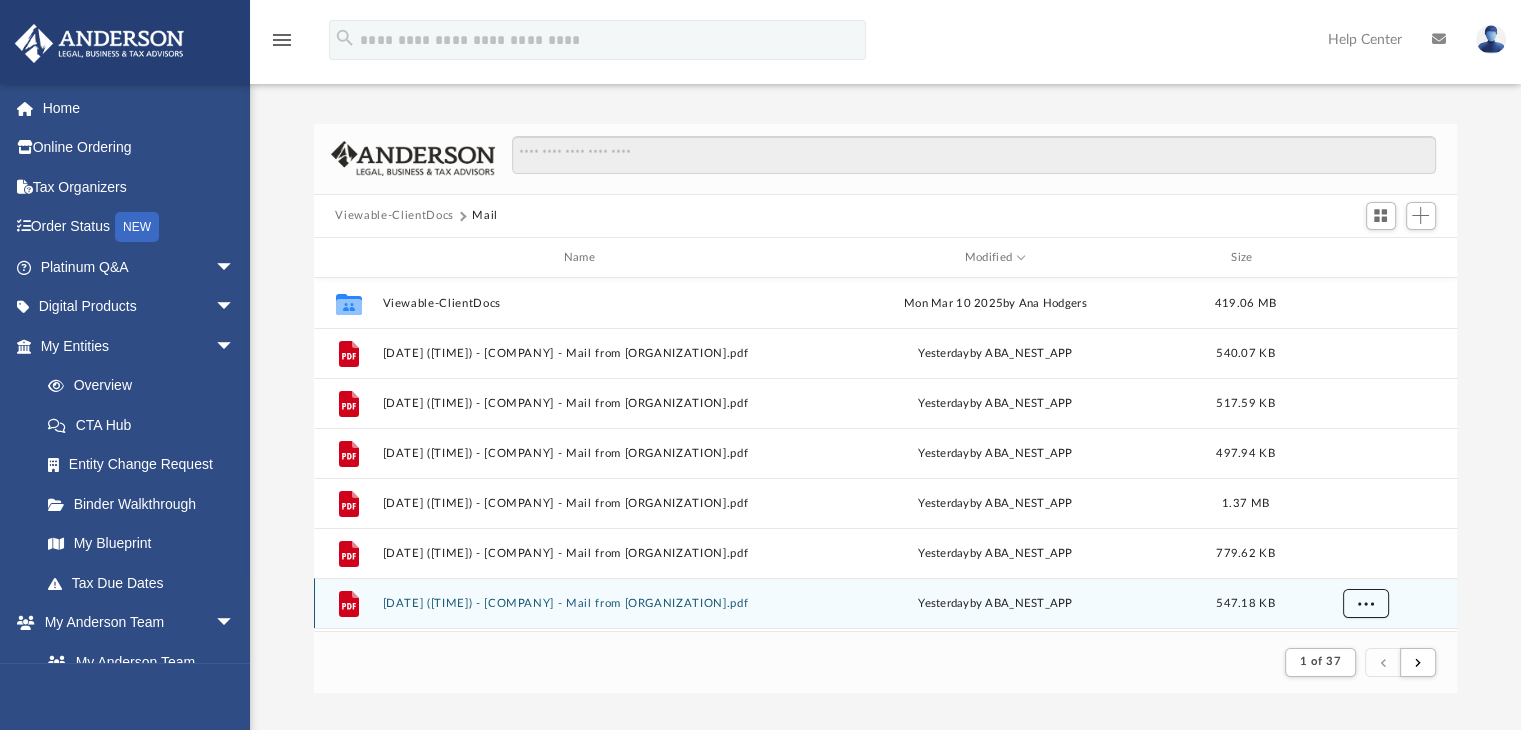 click at bounding box center [1365, 603] 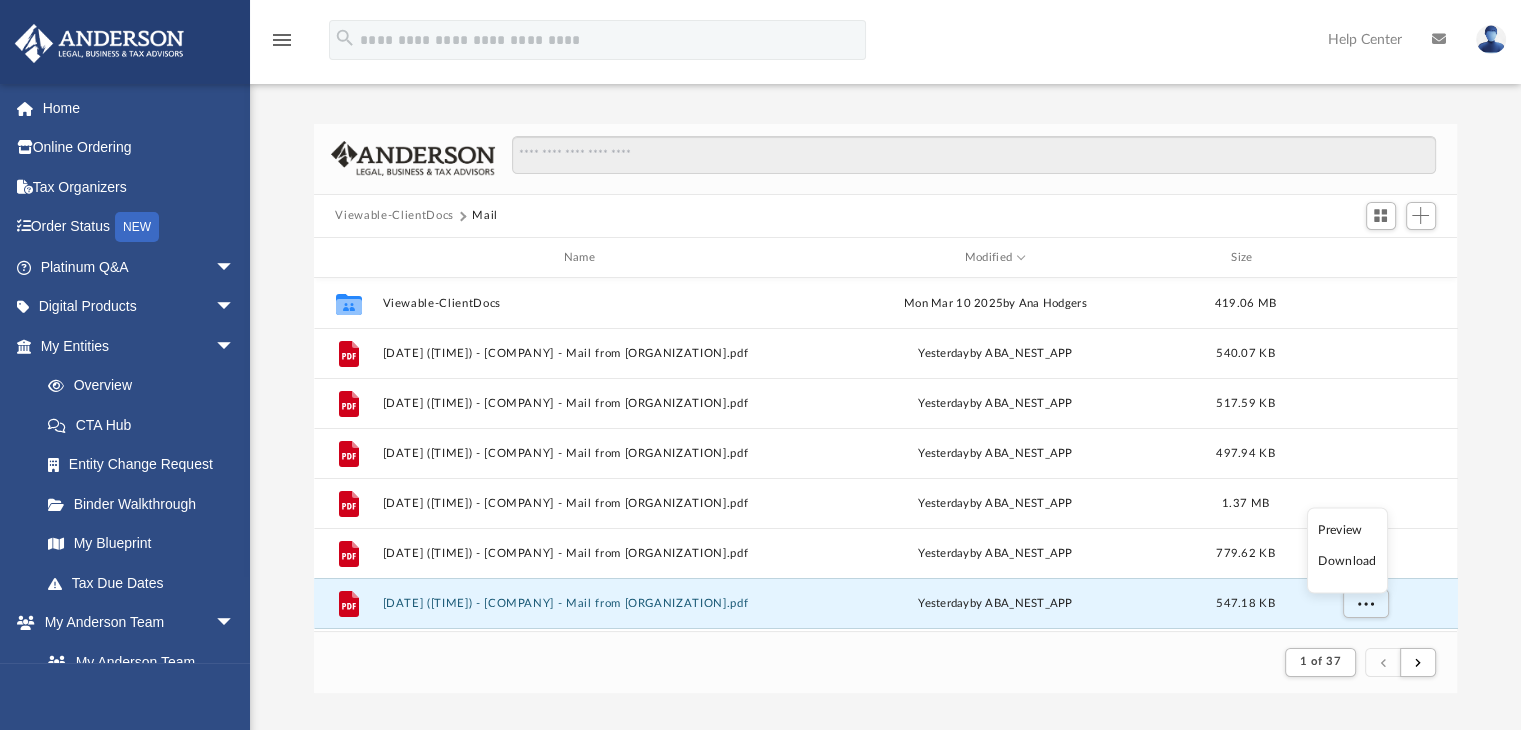 click on "Download" at bounding box center (1347, 561) 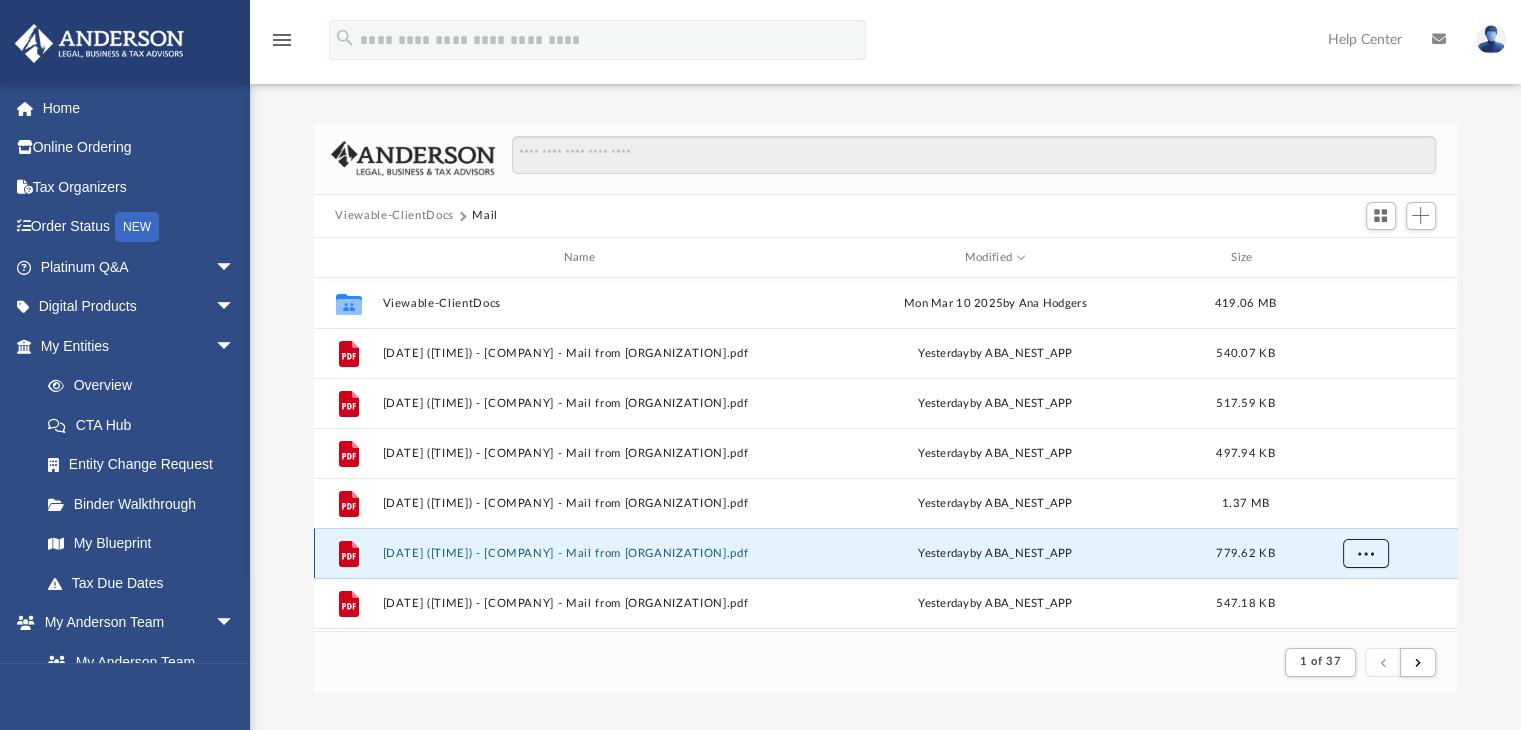 click at bounding box center (1365, 553) 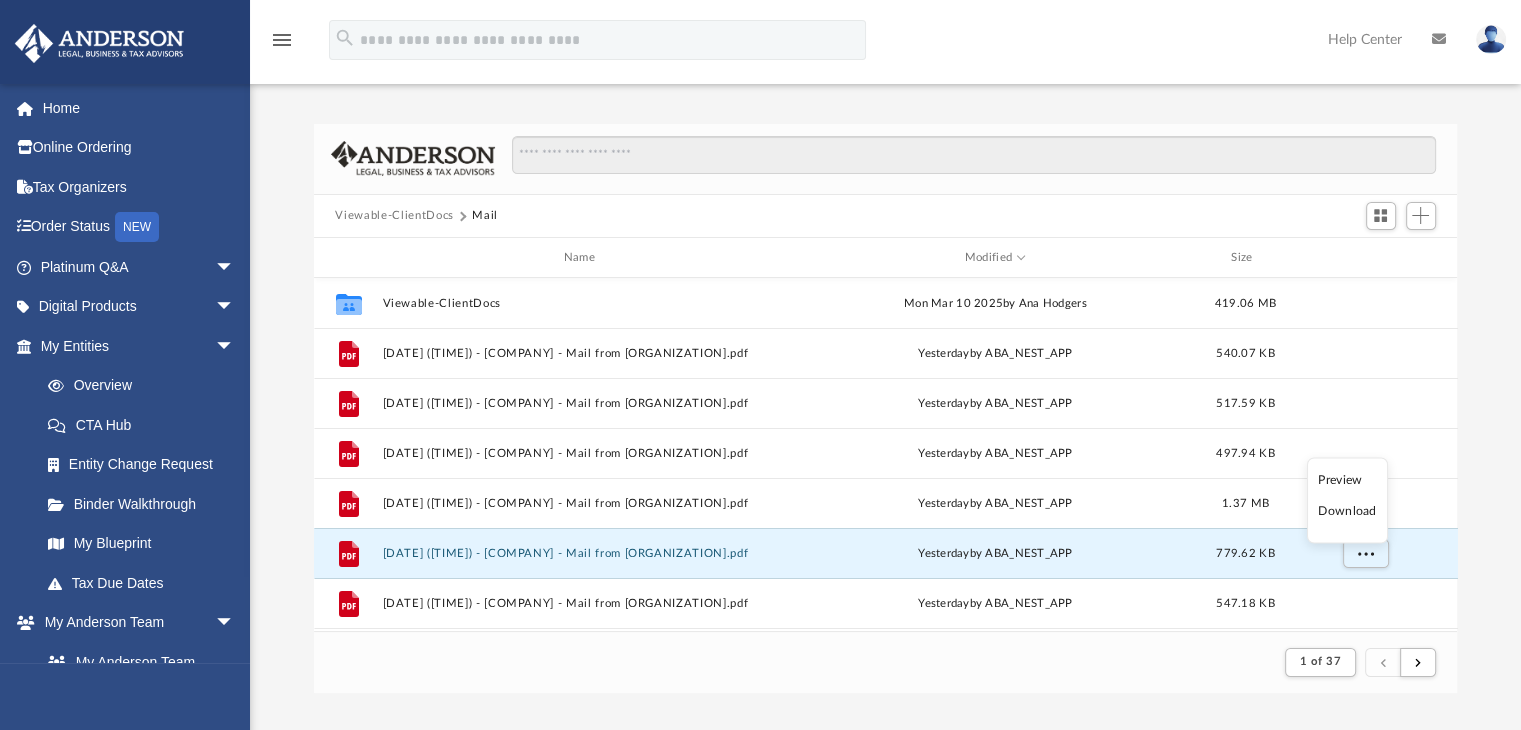 click on "Download" at bounding box center (1347, 511) 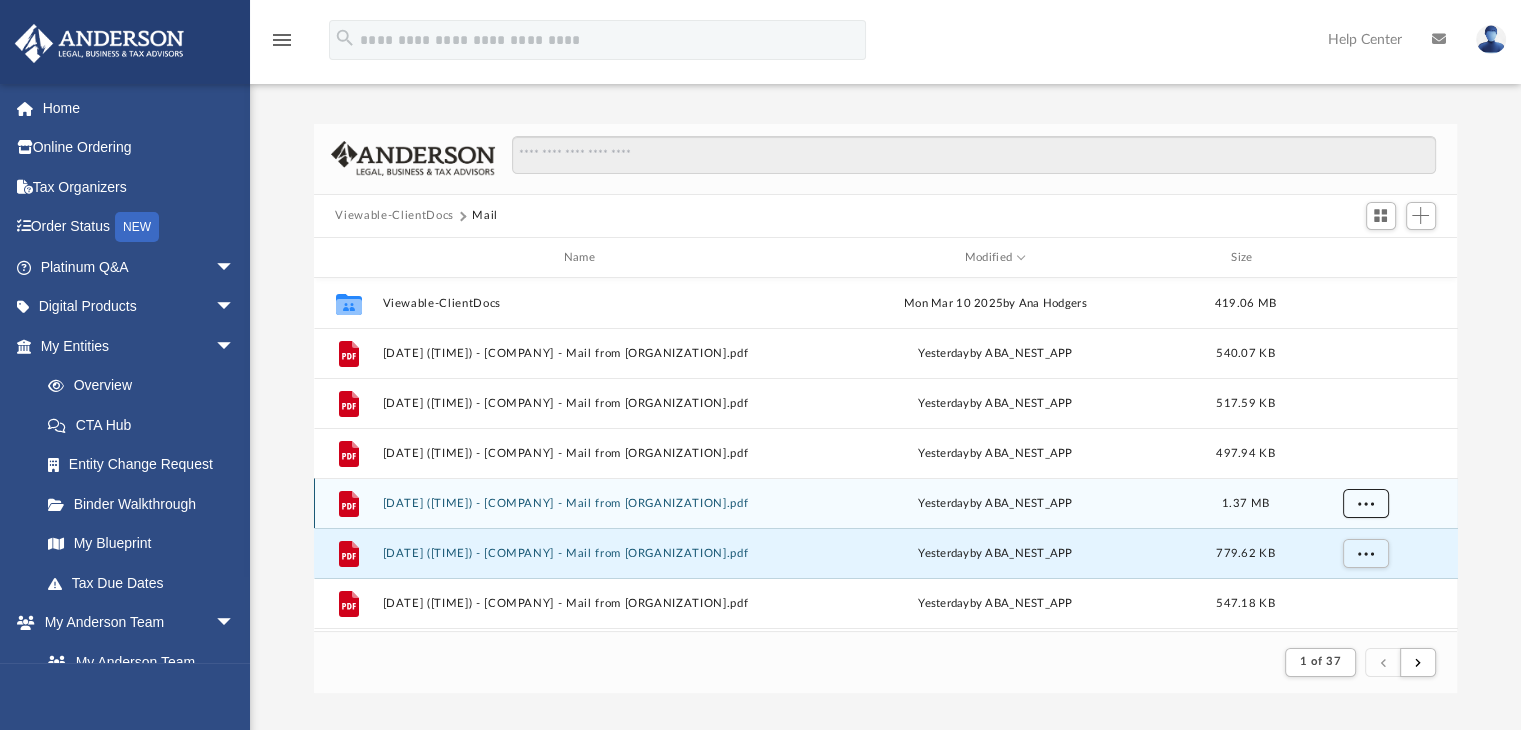 click at bounding box center (1365, 503) 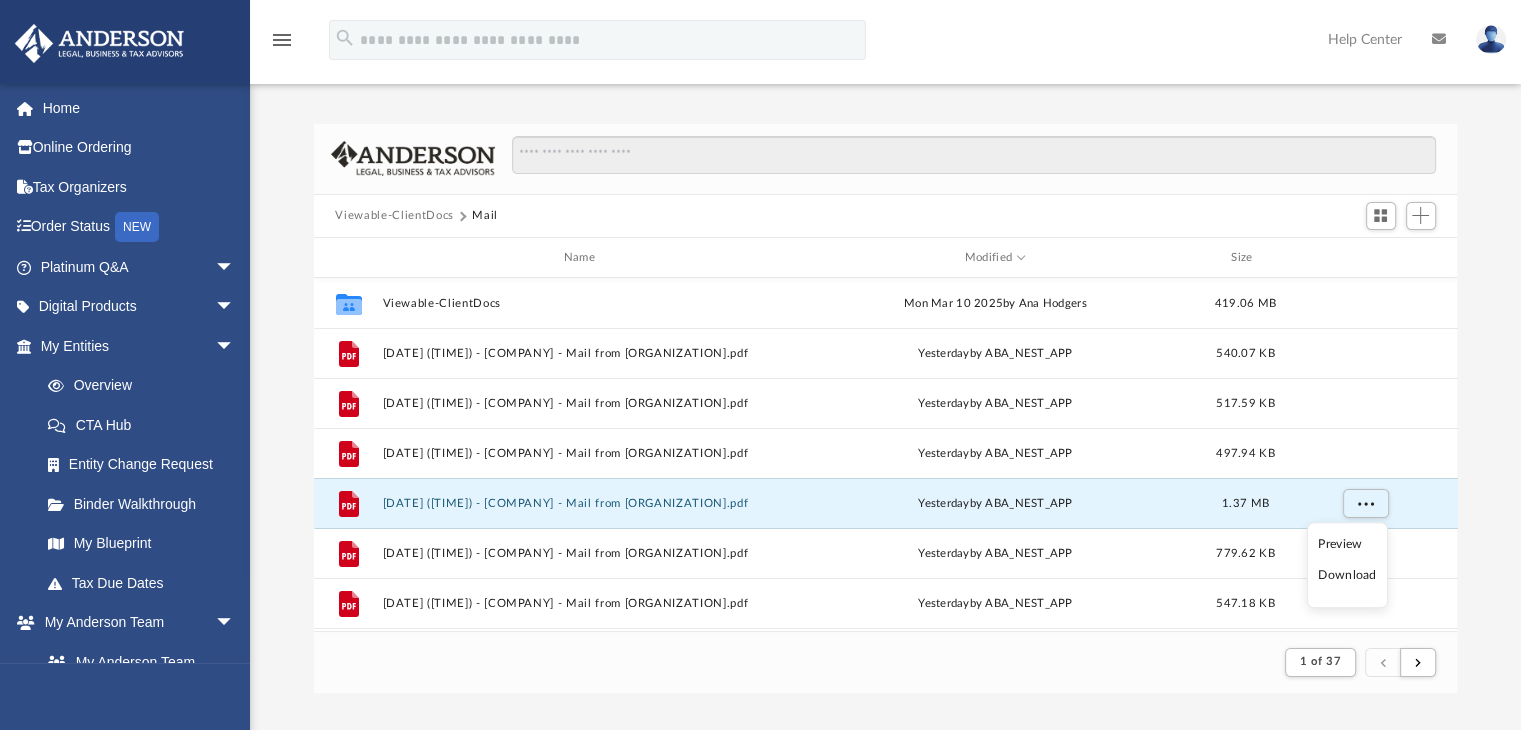 click on "Download" at bounding box center [1347, 575] 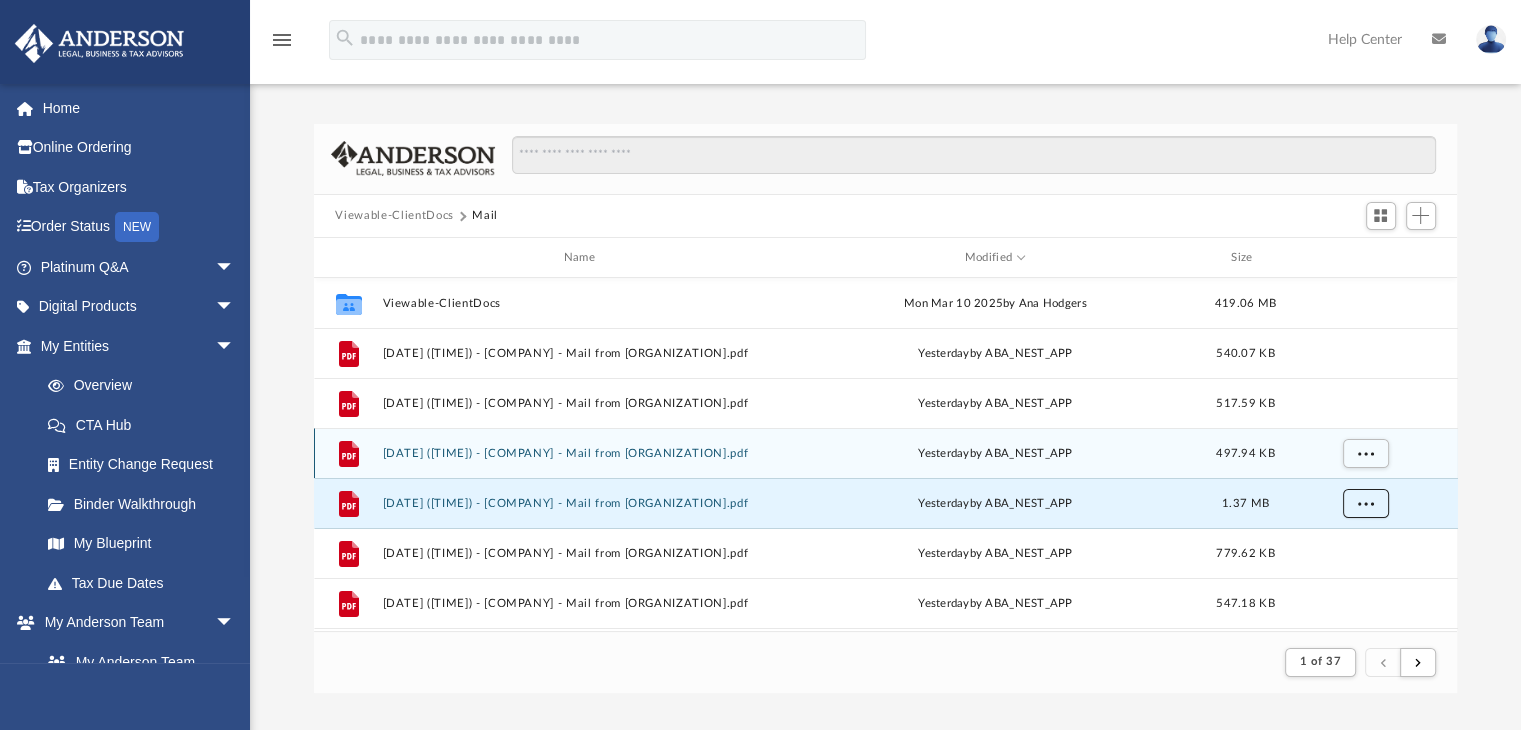 type 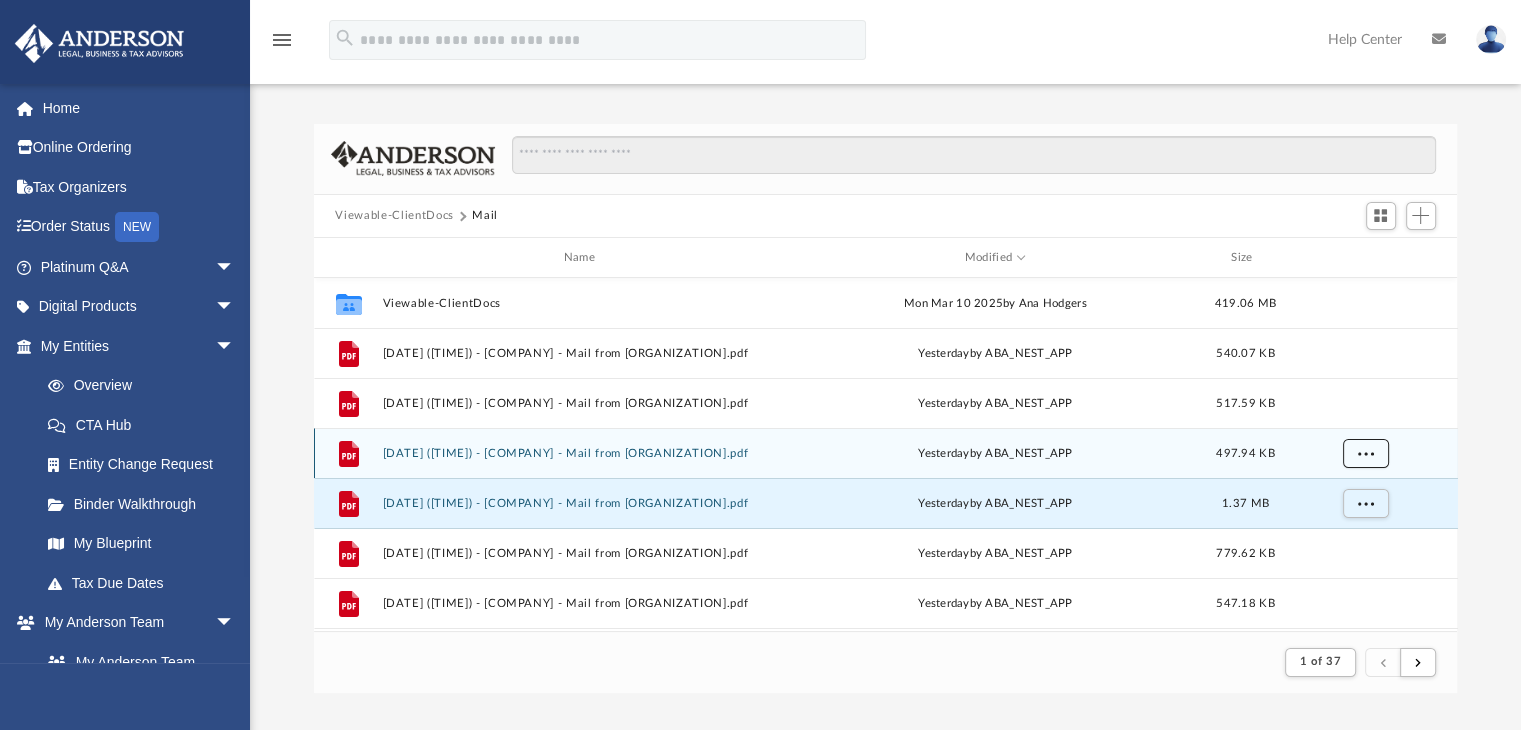 click at bounding box center (1365, 453) 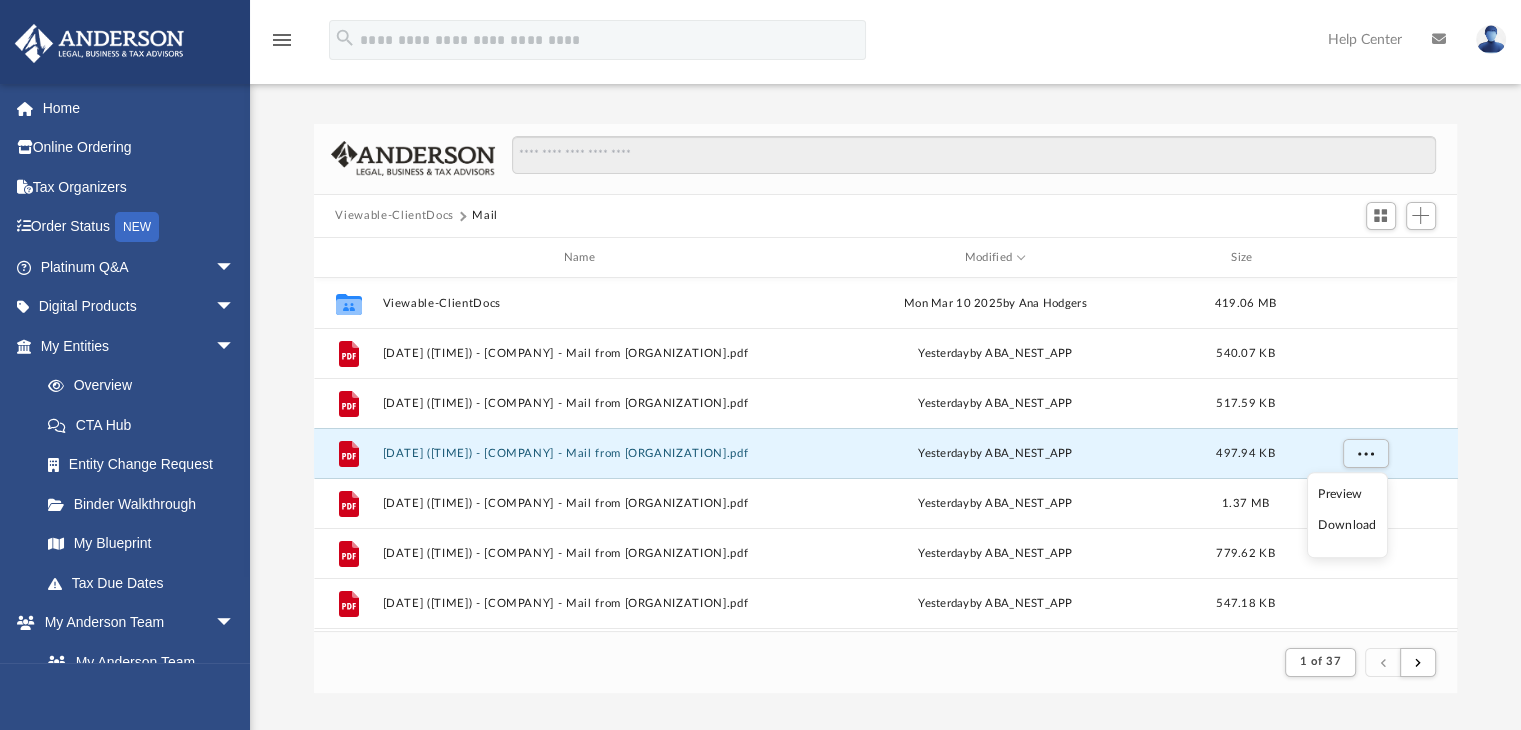 click on "Download" at bounding box center (1347, 525) 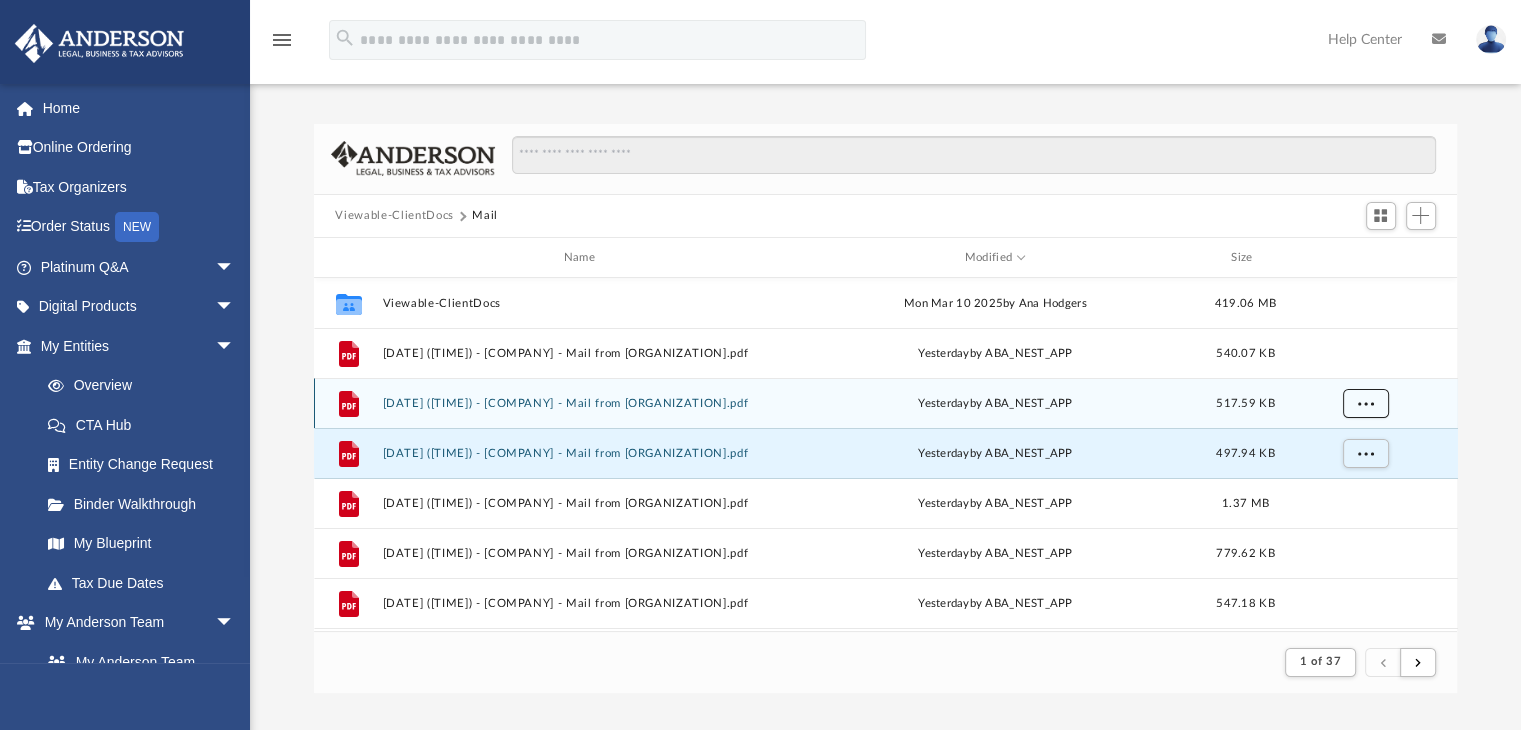 click at bounding box center [1365, 403] 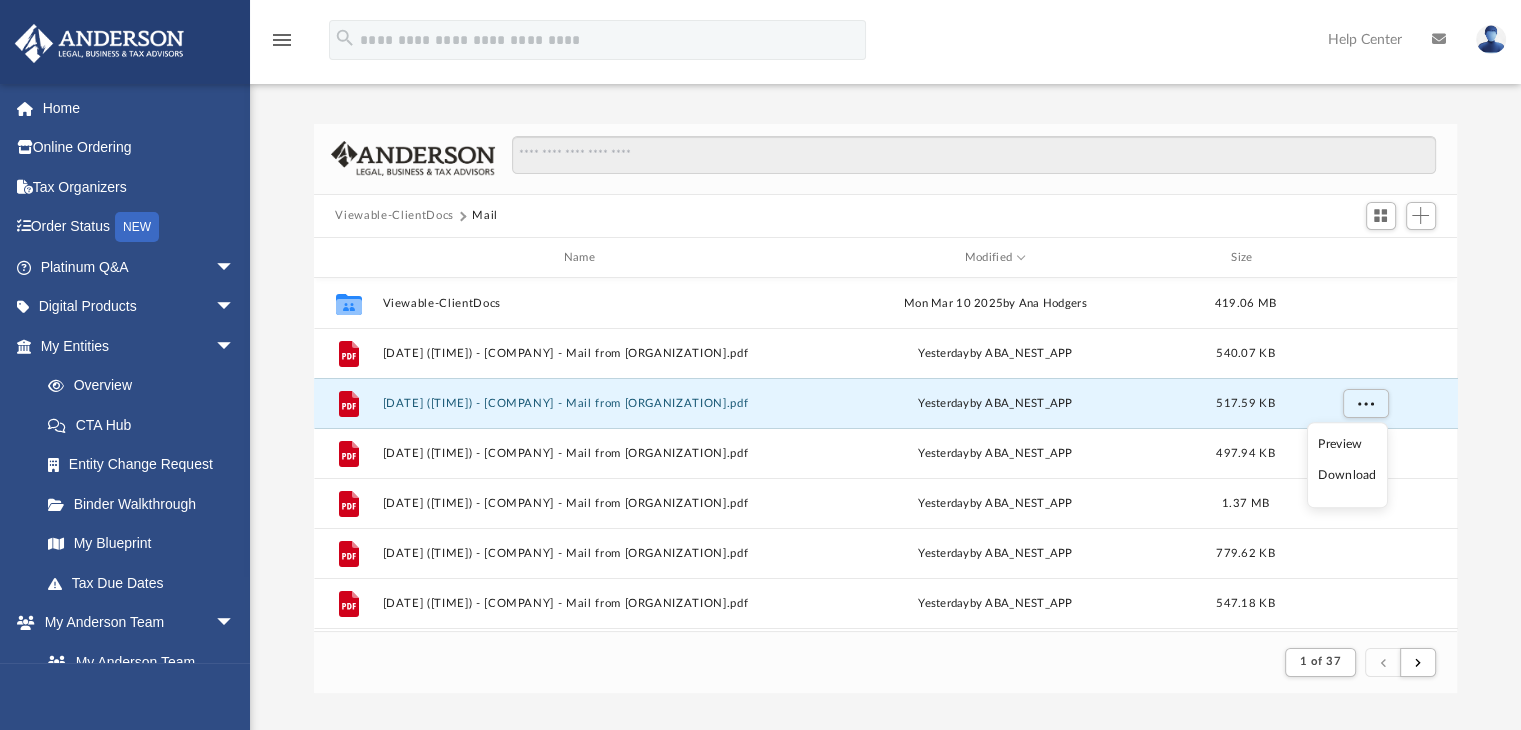 click on "Download" at bounding box center [1347, 475] 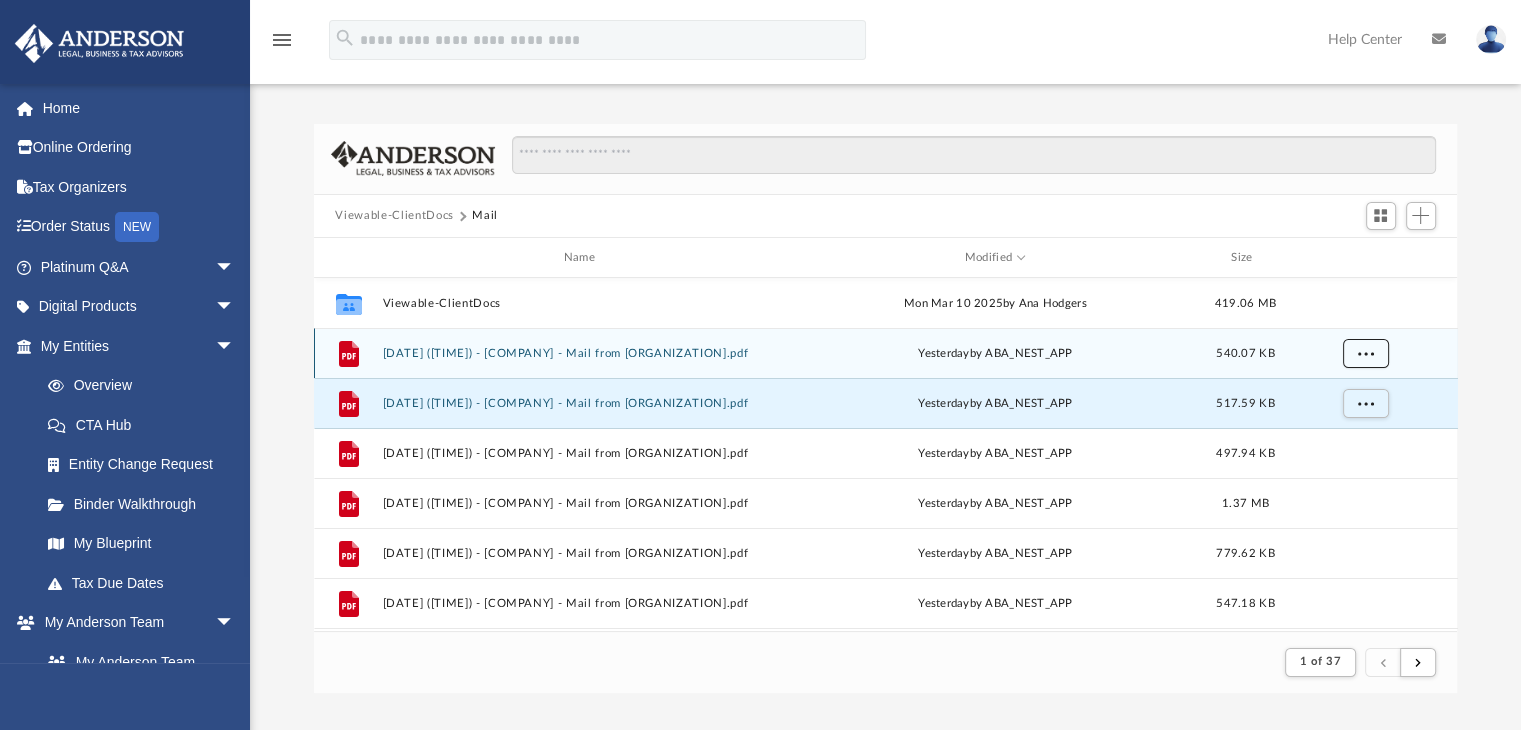 click at bounding box center [1365, 353] 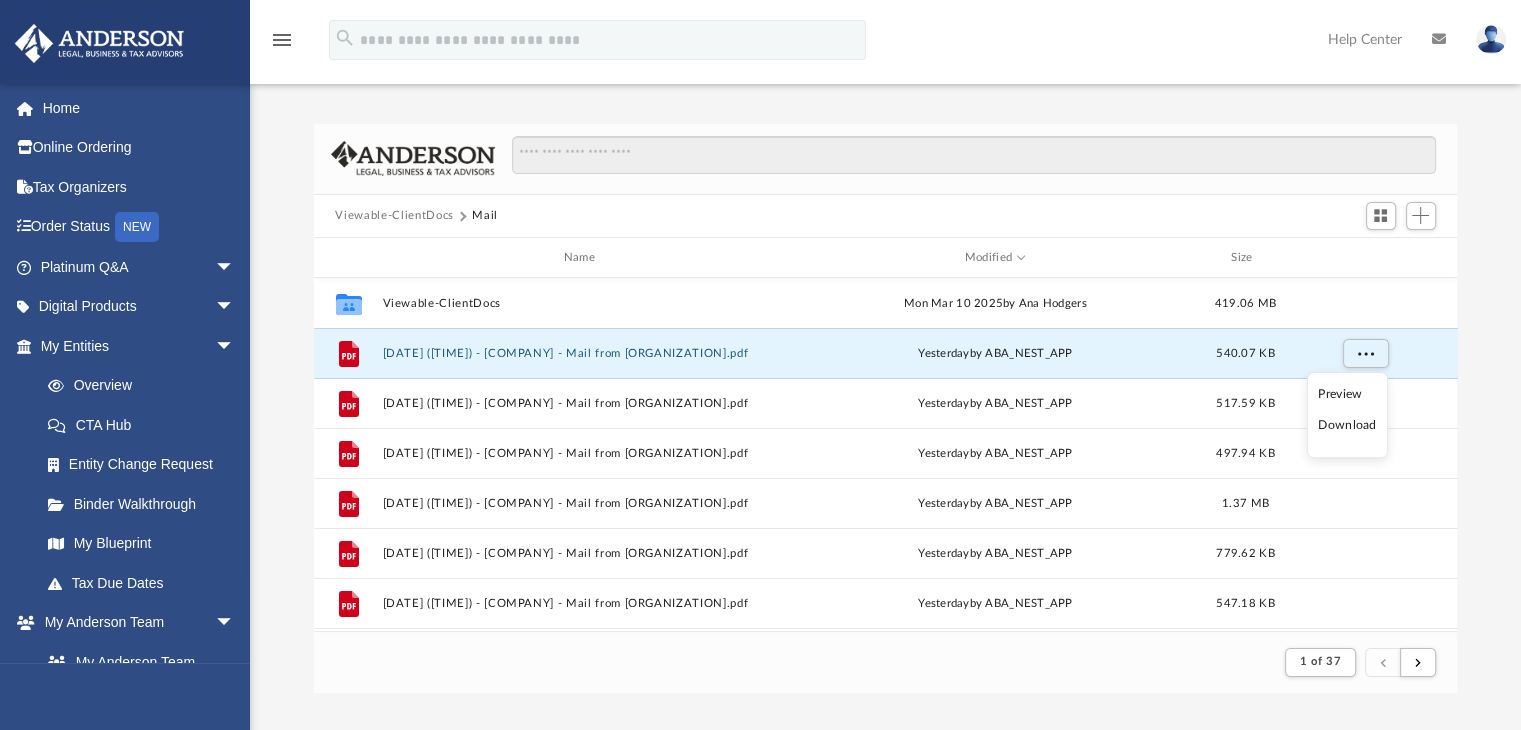 click on "Download" at bounding box center (1347, 425) 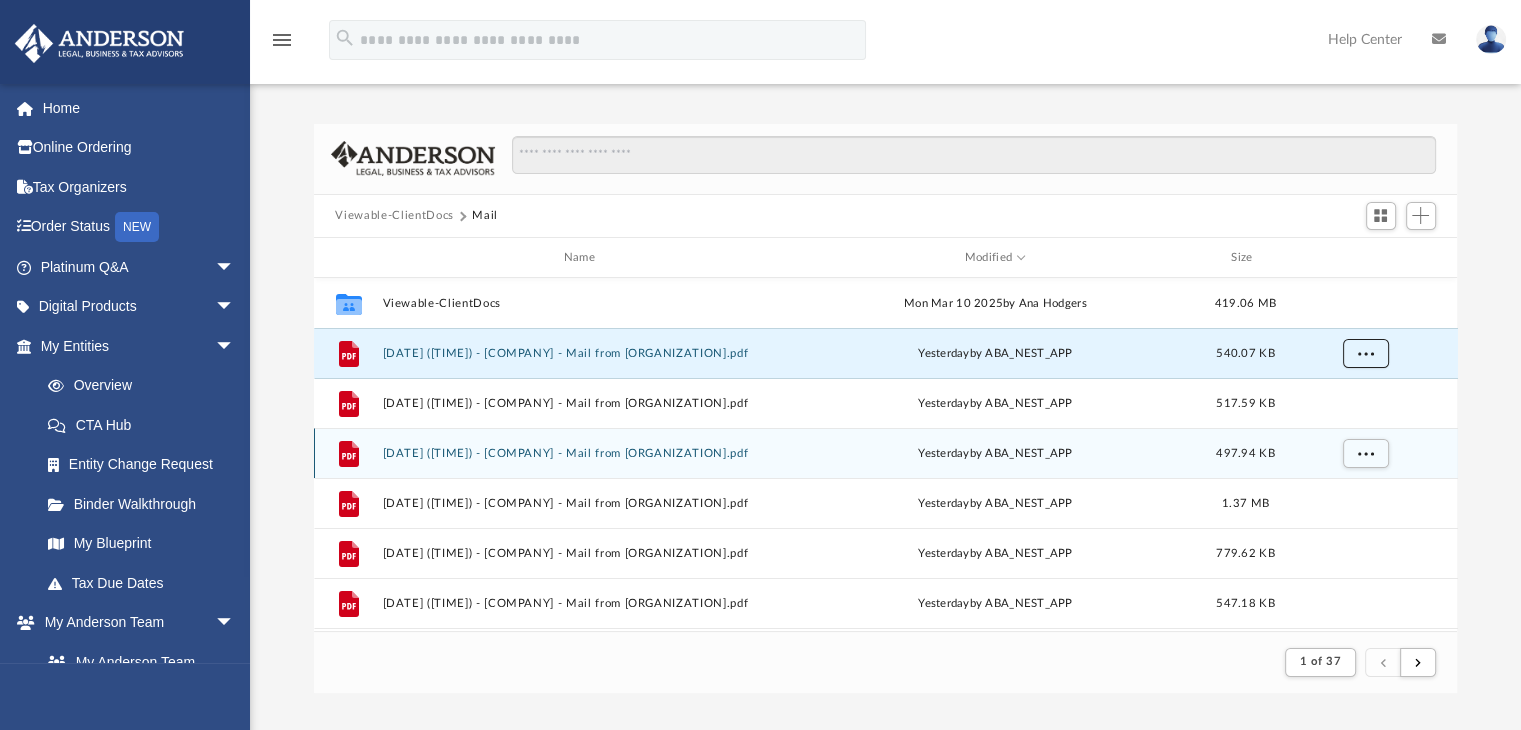 type 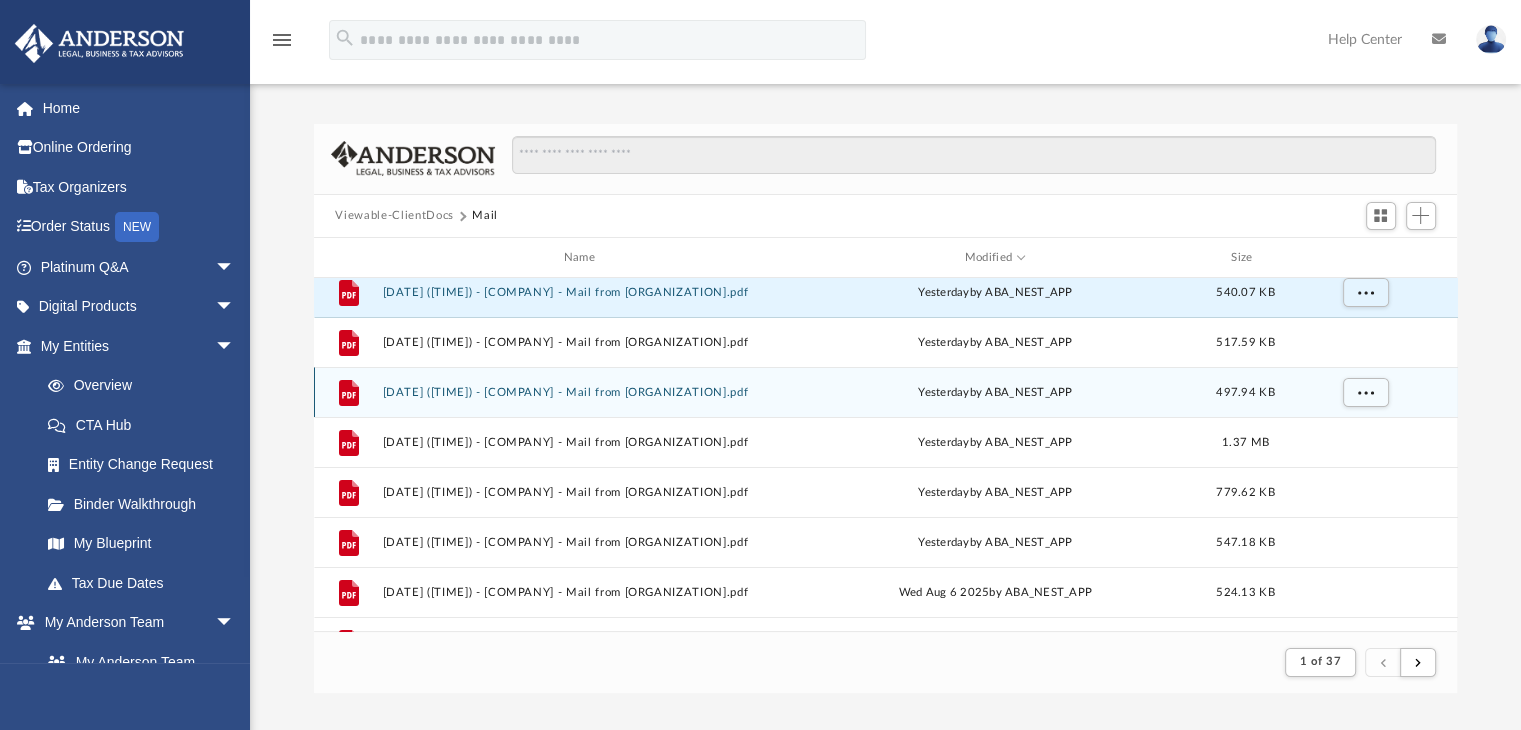 scroll, scrollTop: 0, scrollLeft: 0, axis: both 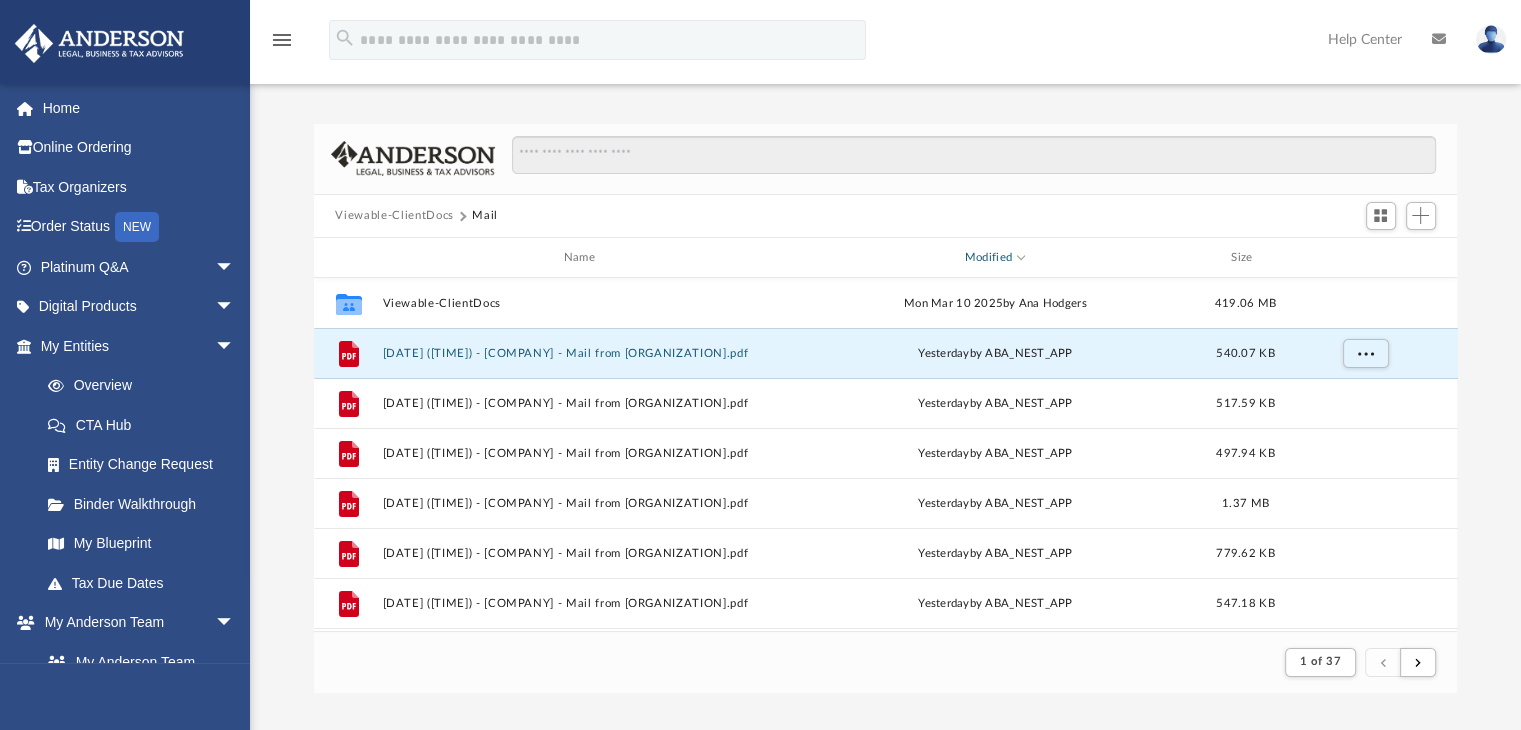 click on "Modified" at bounding box center [994, 258] 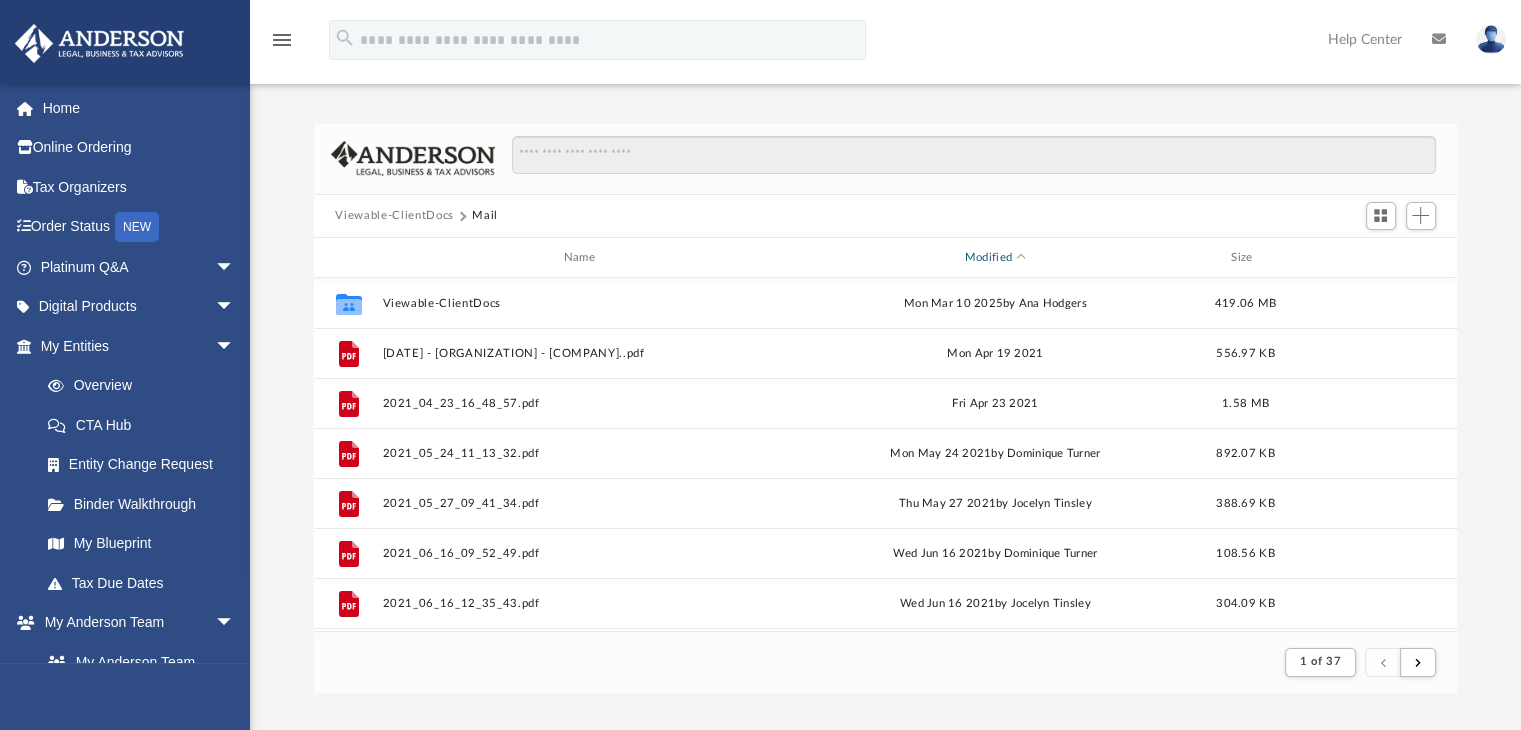 click at bounding box center [1021, 258] 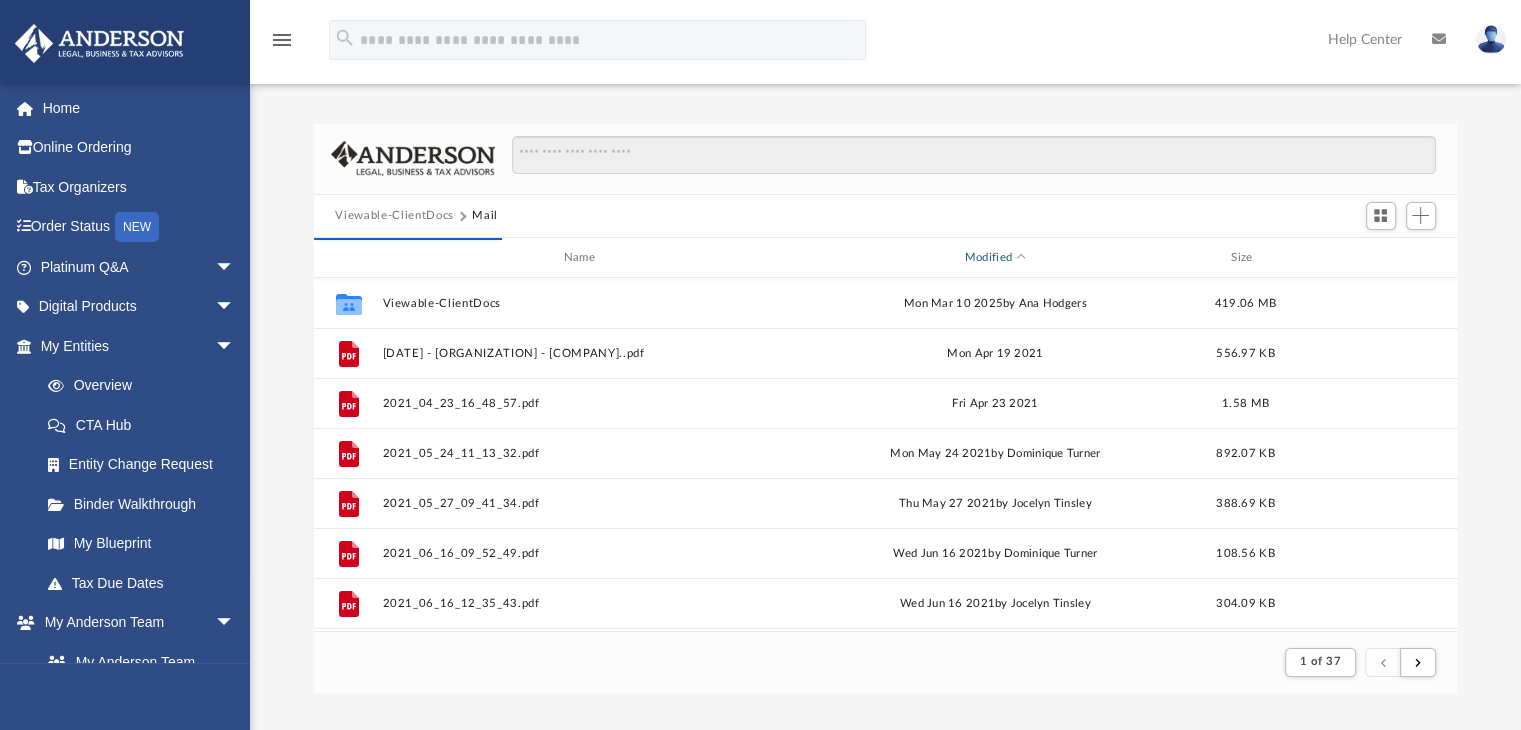 click at bounding box center [1021, 258] 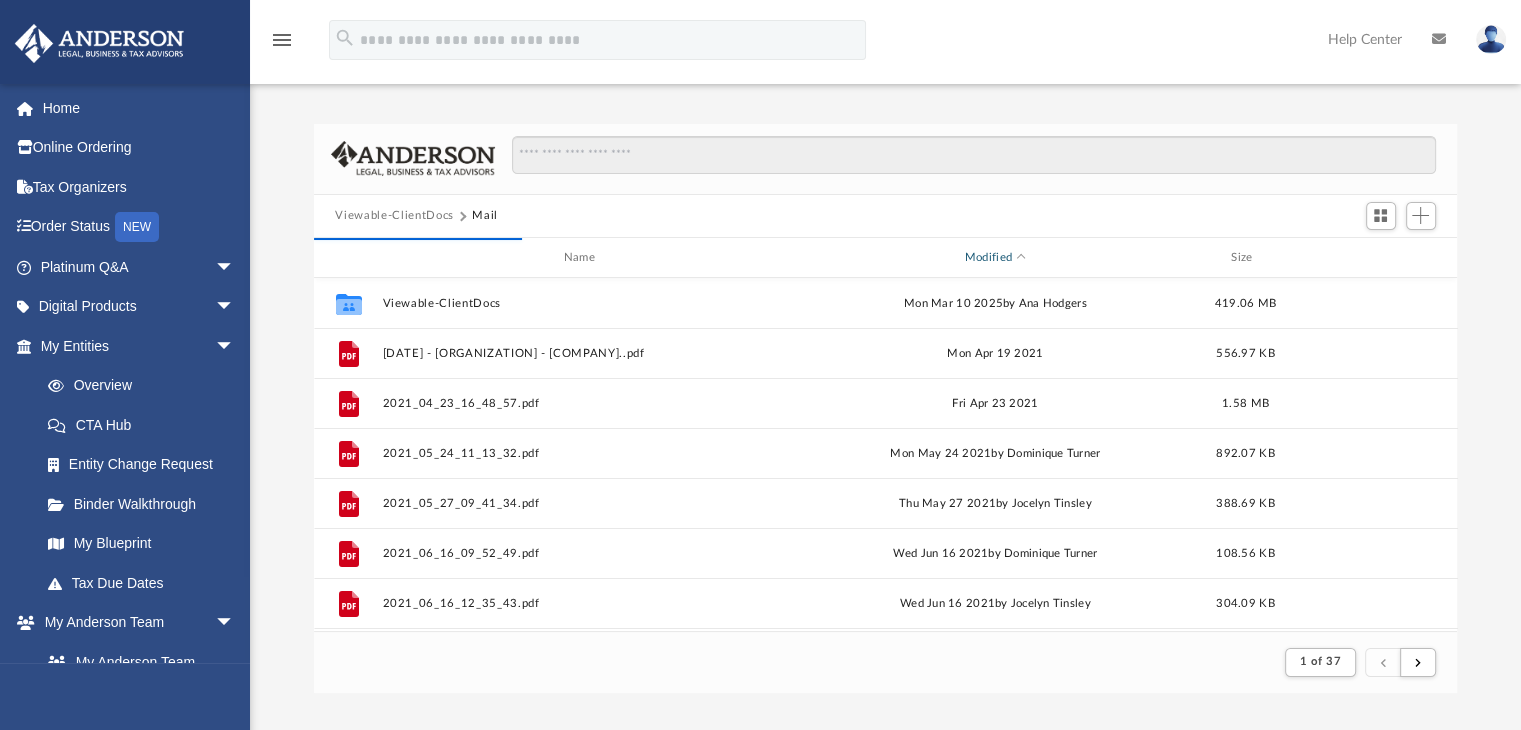click at bounding box center [1021, 258] 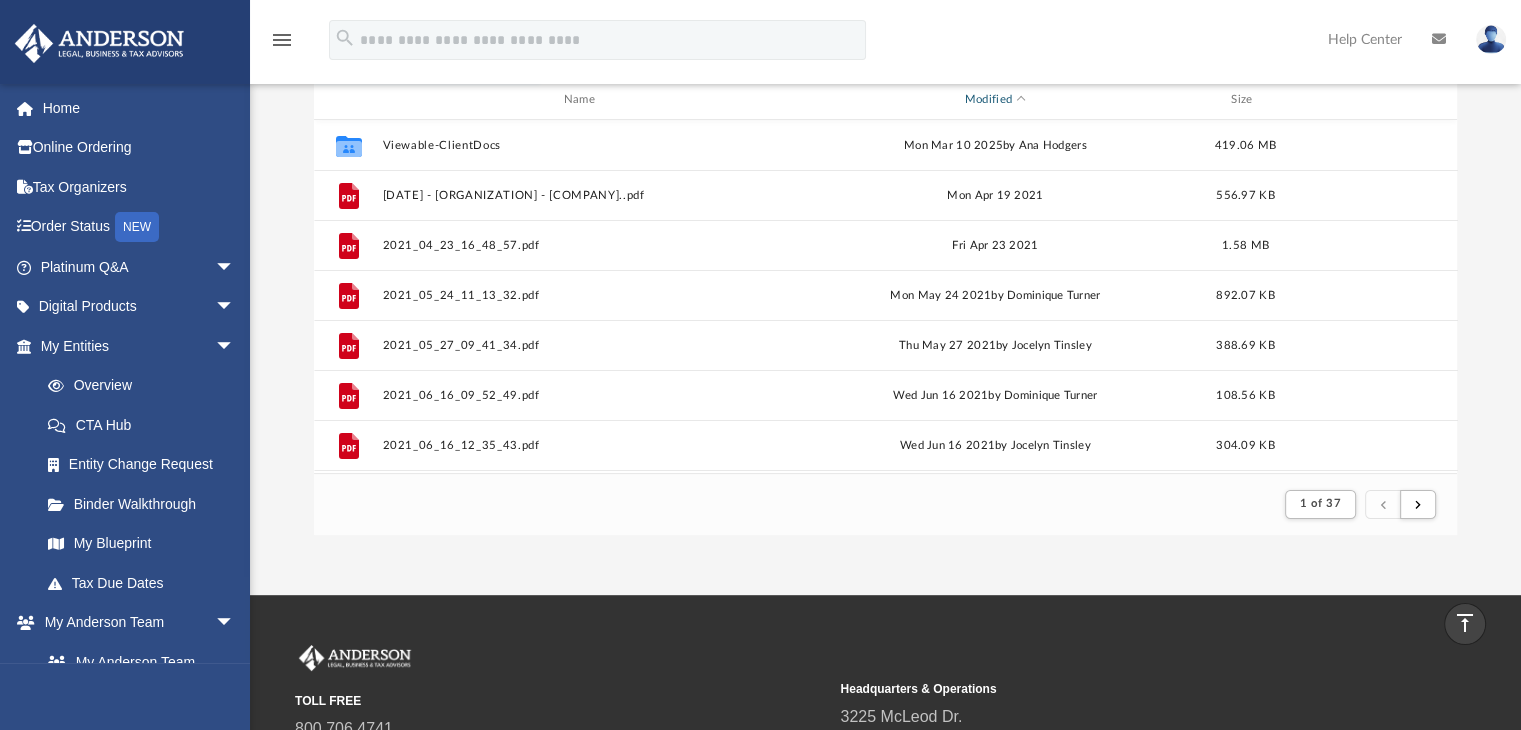 scroll, scrollTop: 0, scrollLeft: 0, axis: both 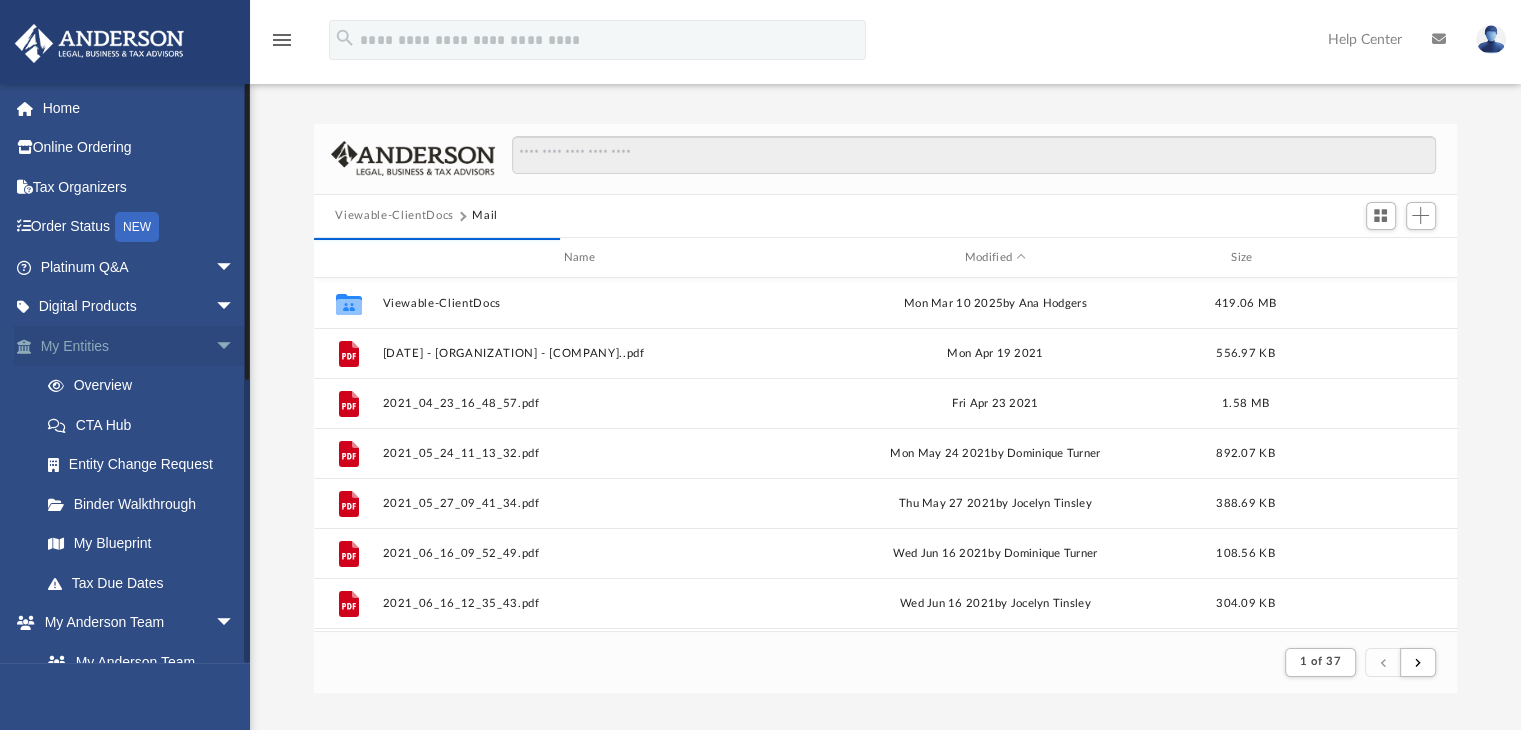 click on "arrow_drop_down" at bounding box center (235, 346) 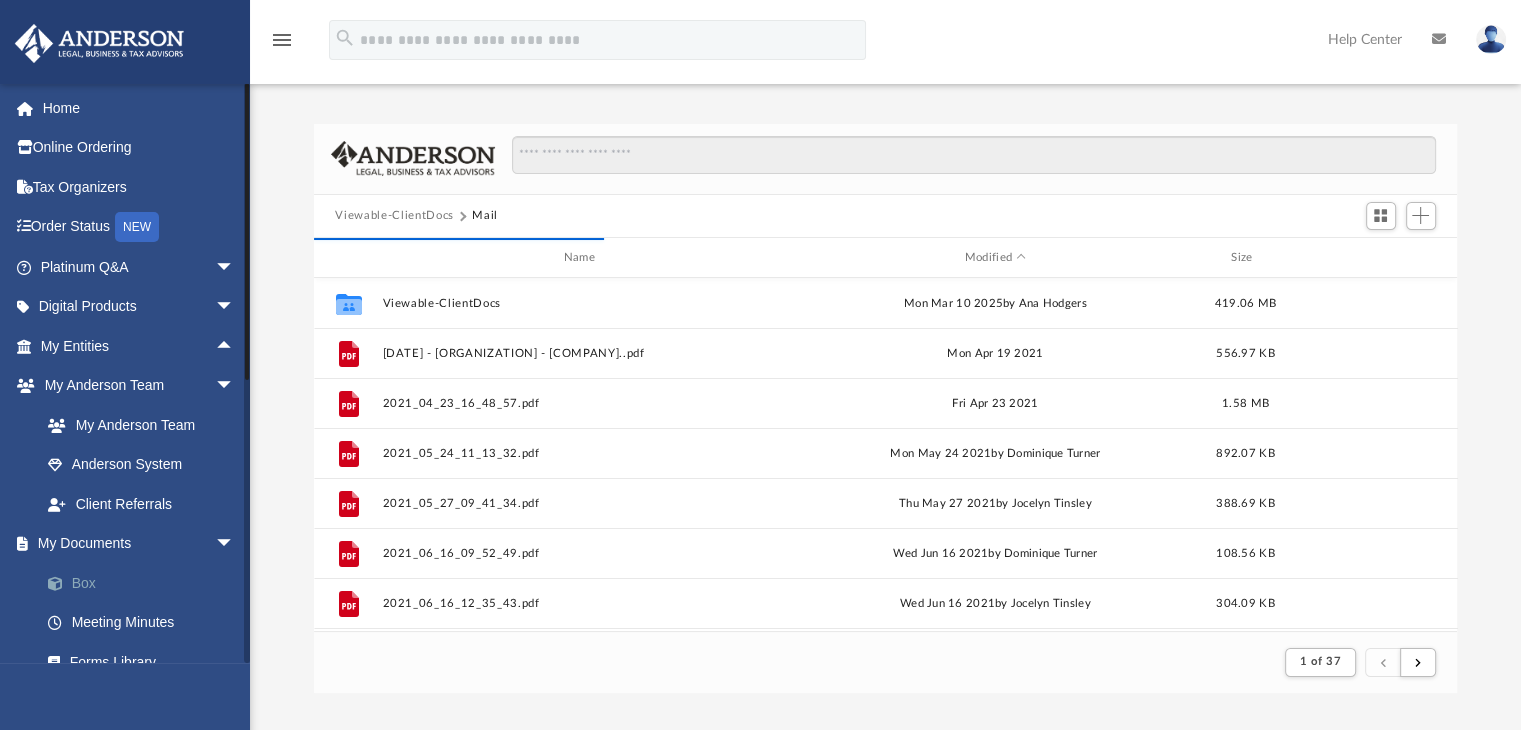 click on "Box" at bounding box center [146, 583] 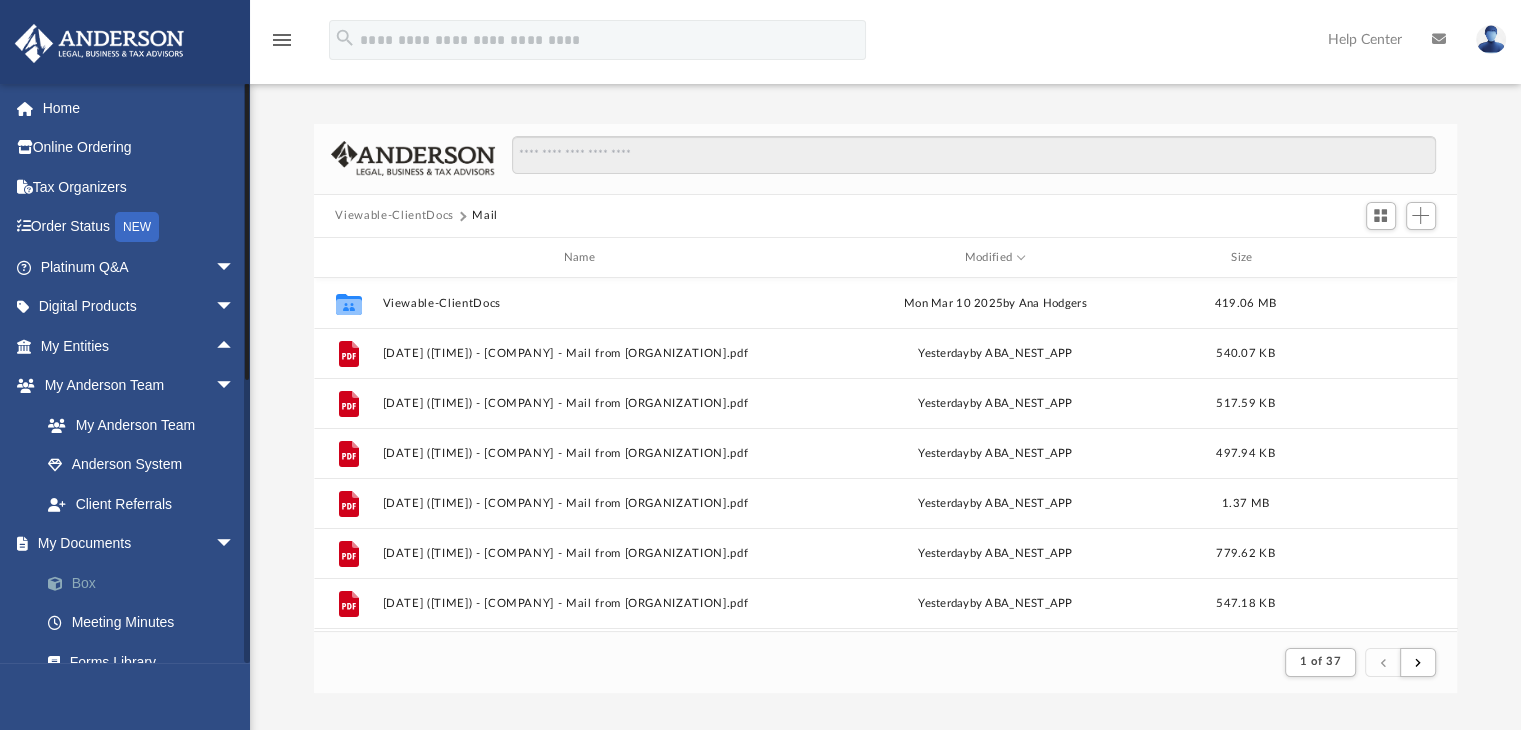 click on "Box" at bounding box center [146, 583] 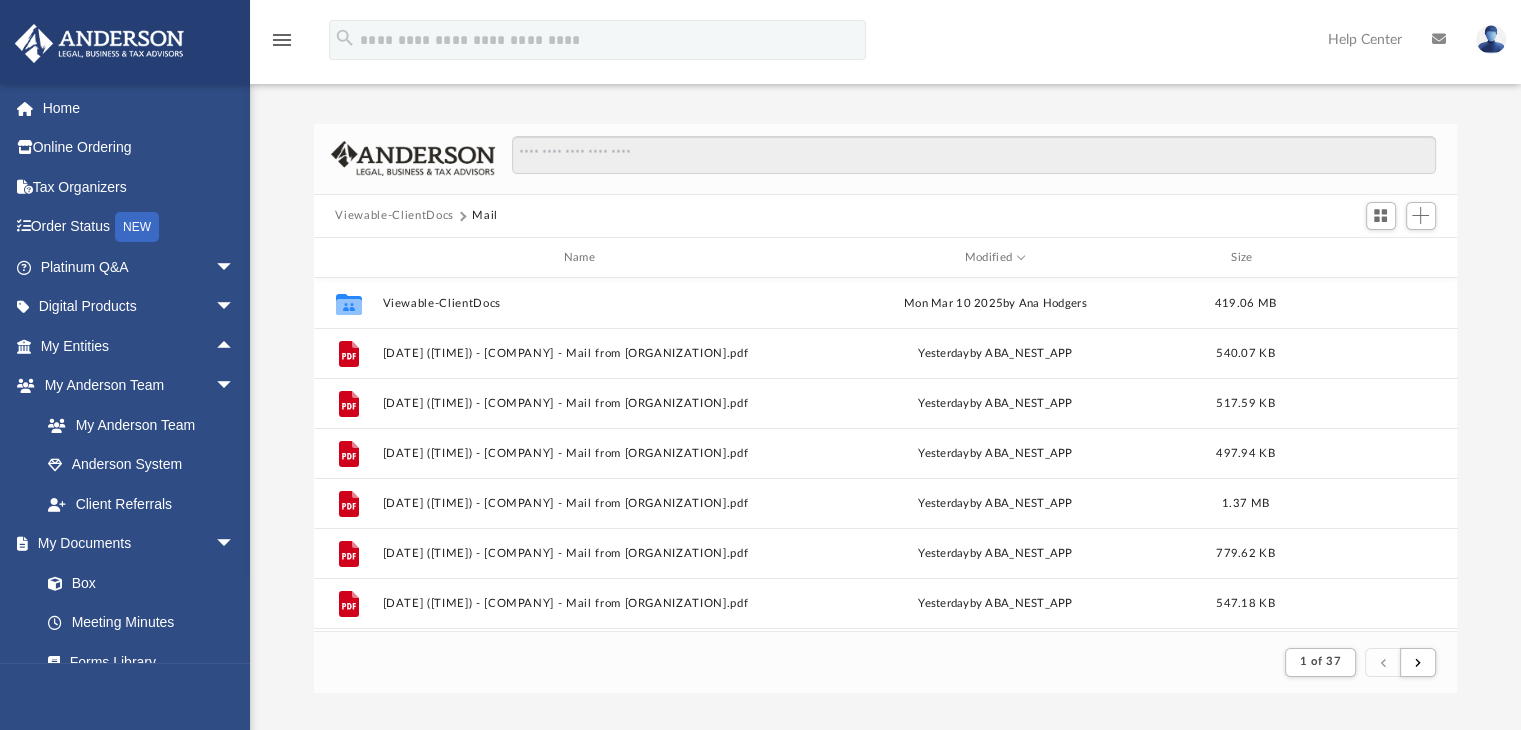 click on "Viewable-ClientDocs" at bounding box center [394, 216] 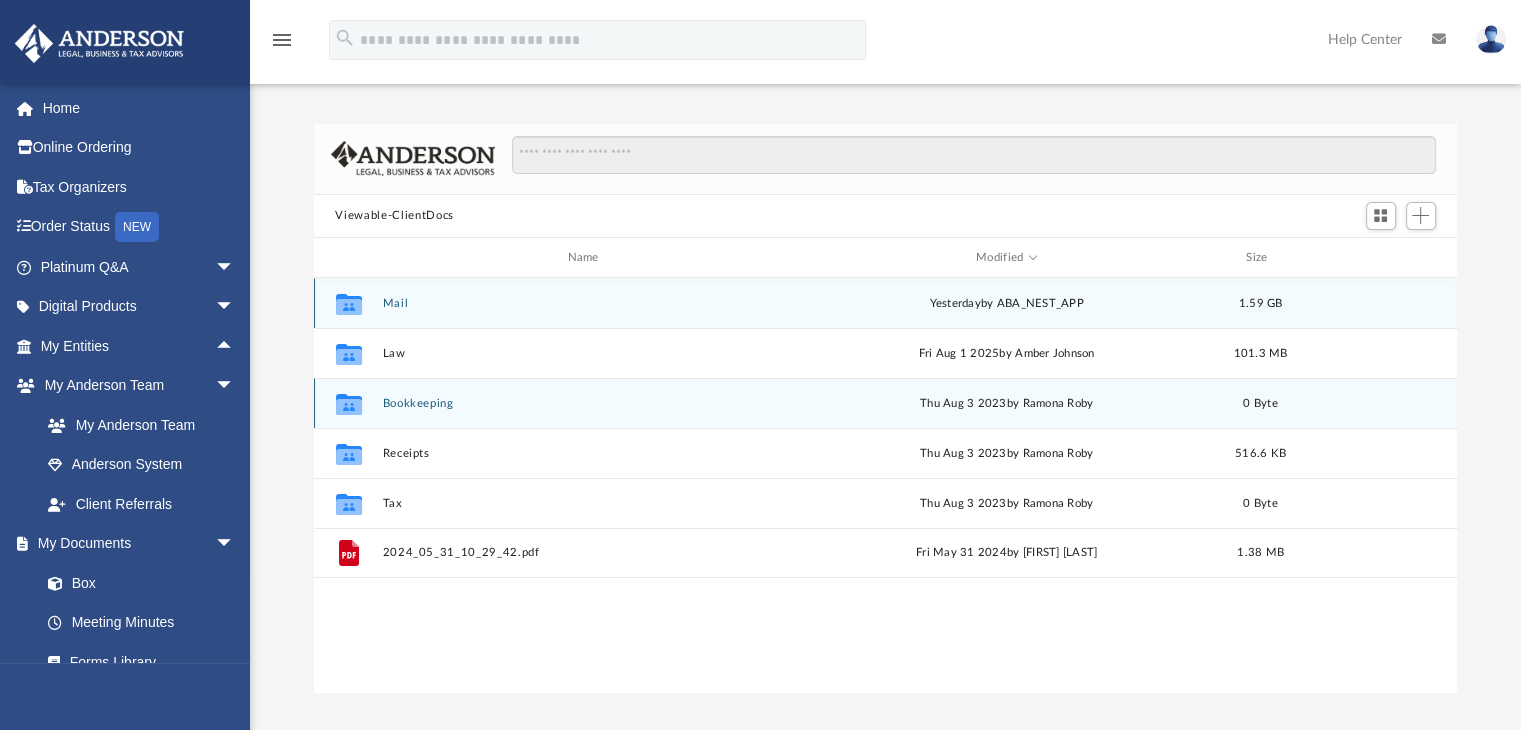 scroll, scrollTop: 16, scrollLeft: 16, axis: both 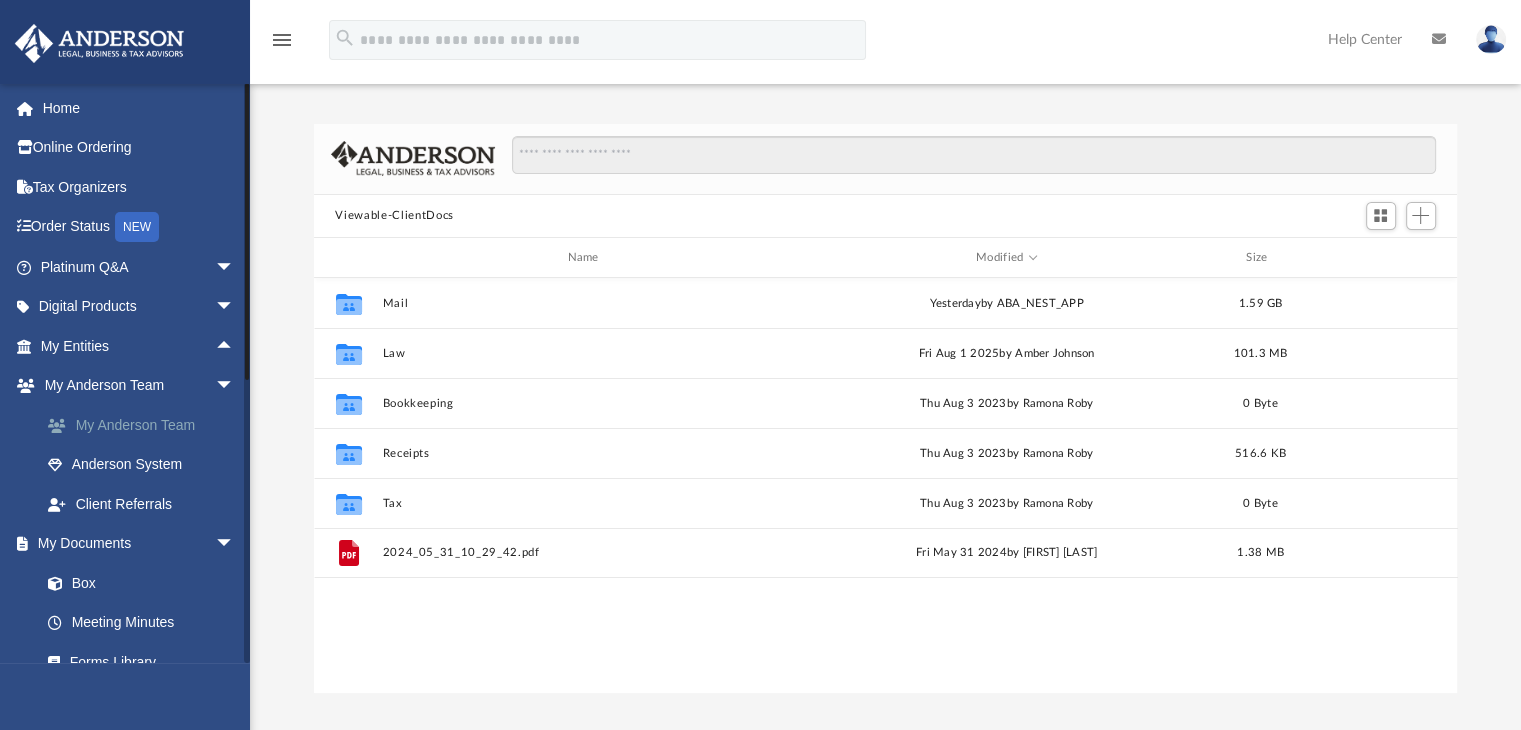 click on "My Anderson Team" at bounding box center [146, 425] 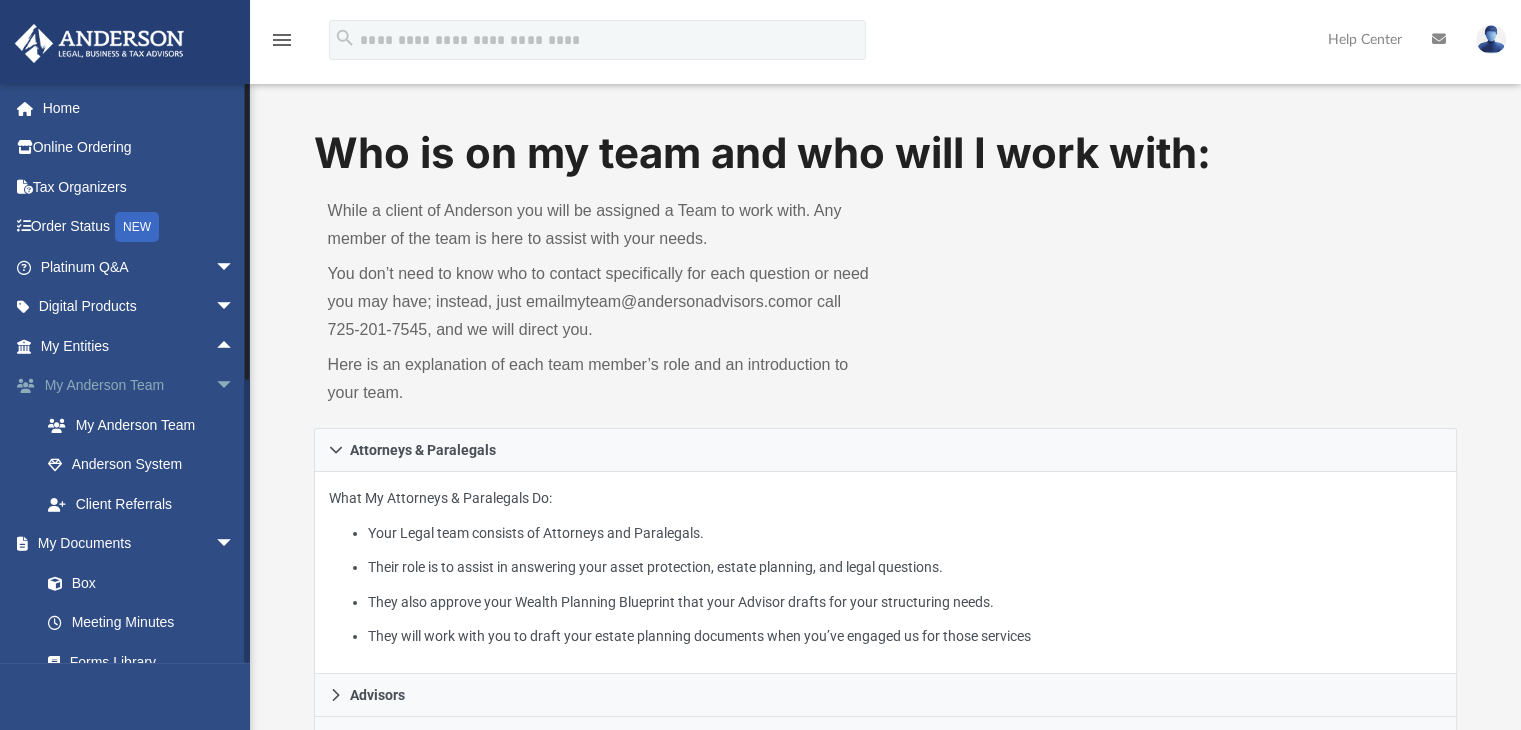 click on "arrow_drop_down" at bounding box center (235, 386) 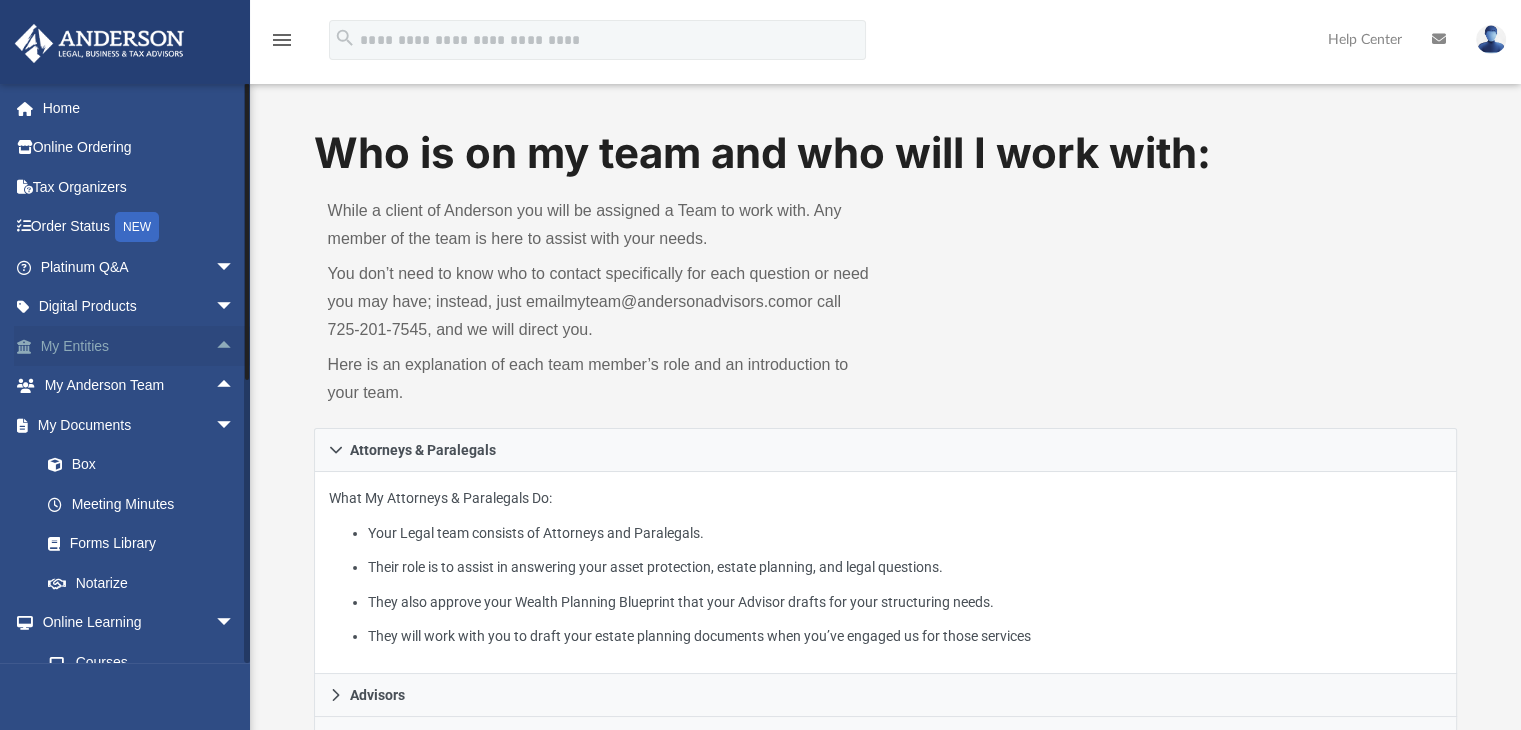 click on "arrow_drop_up" at bounding box center (235, 346) 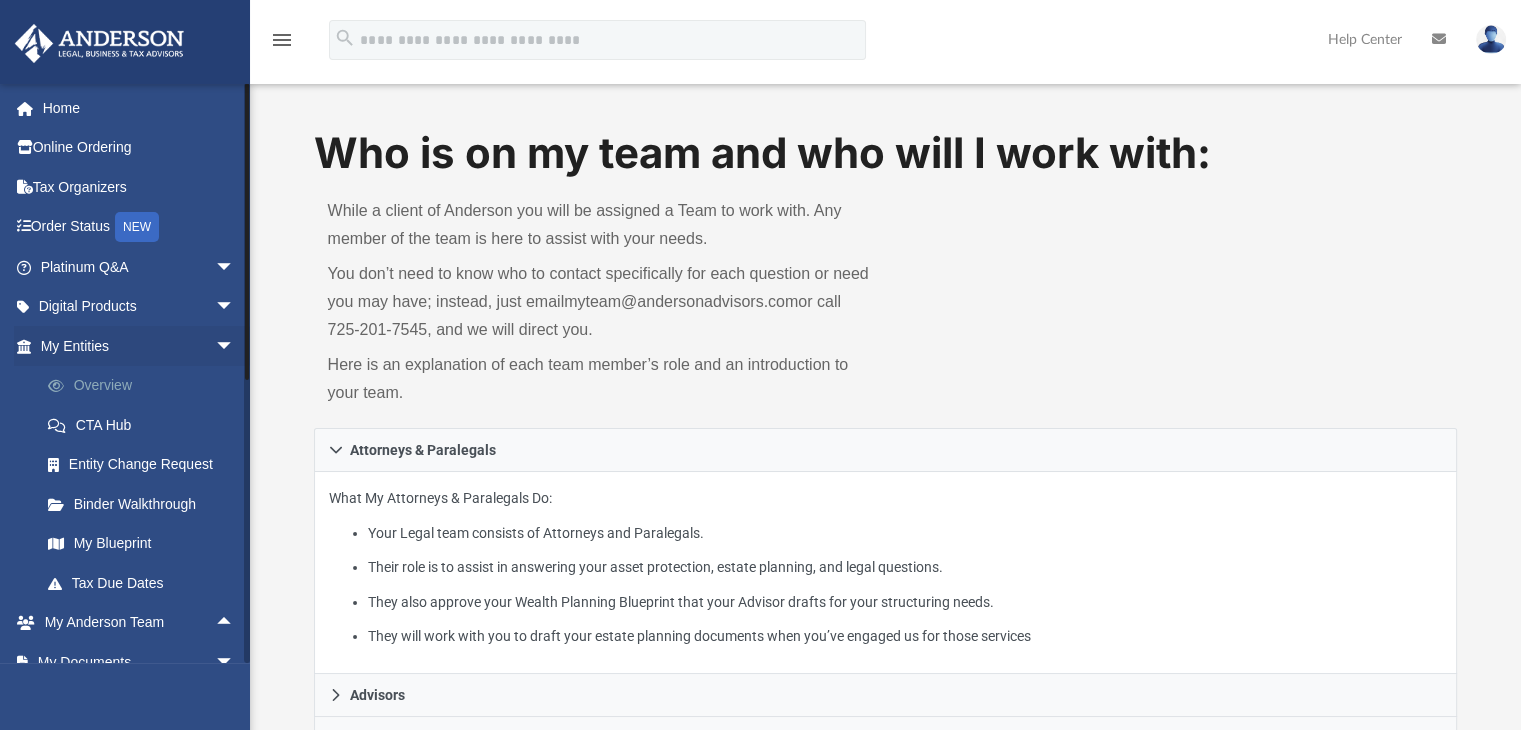 click on "Overview" at bounding box center (146, 386) 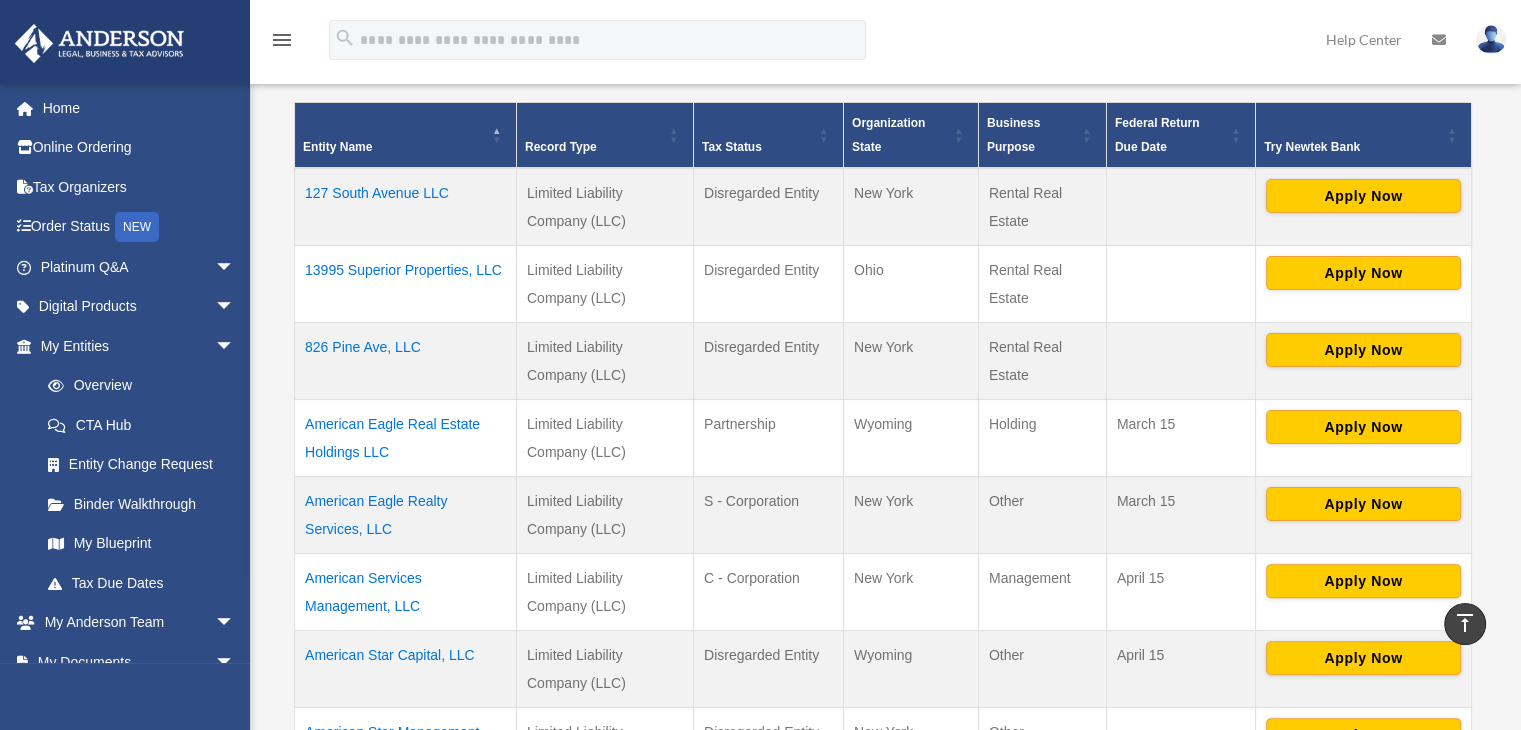 scroll, scrollTop: 600, scrollLeft: 0, axis: vertical 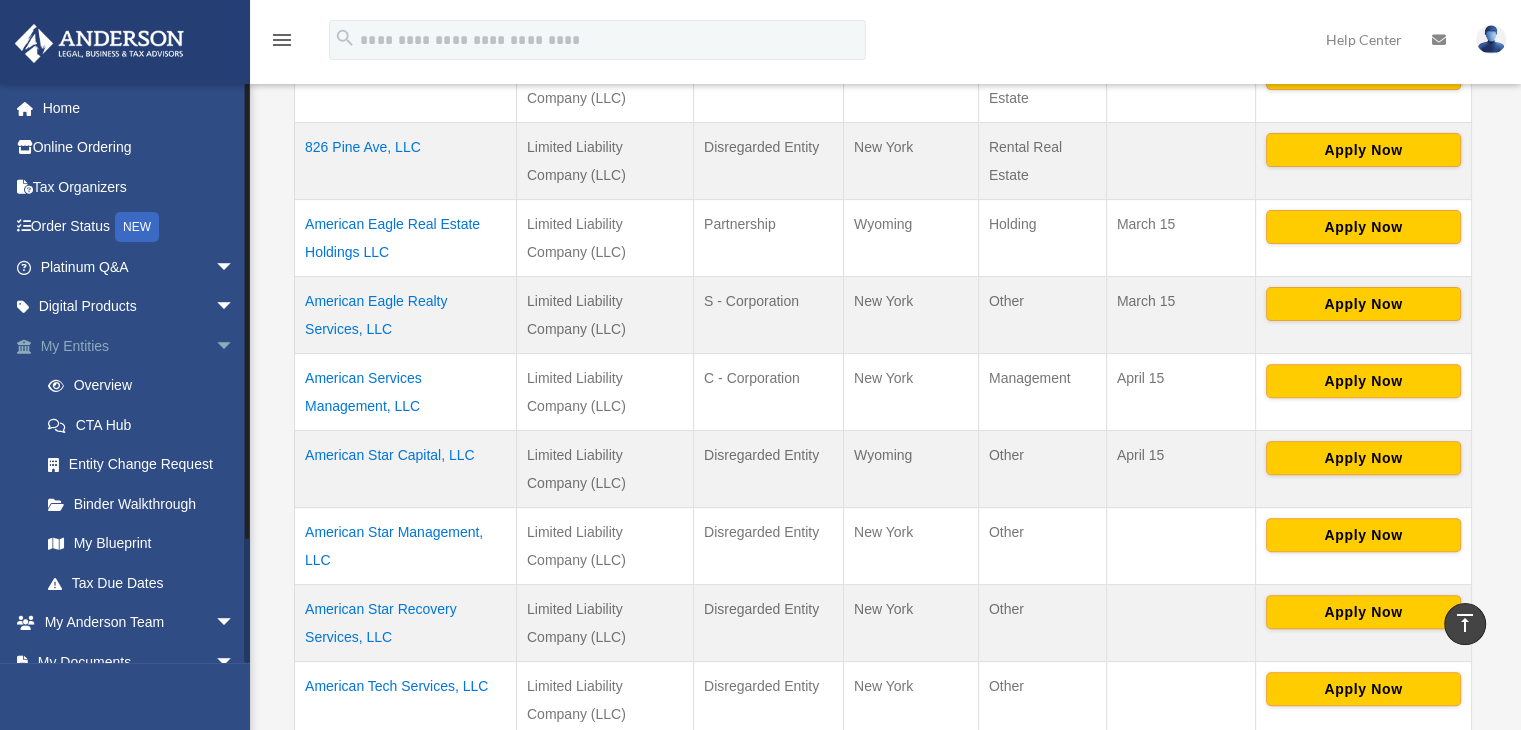 click on "arrow_drop_down" at bounding box center (235, 346) 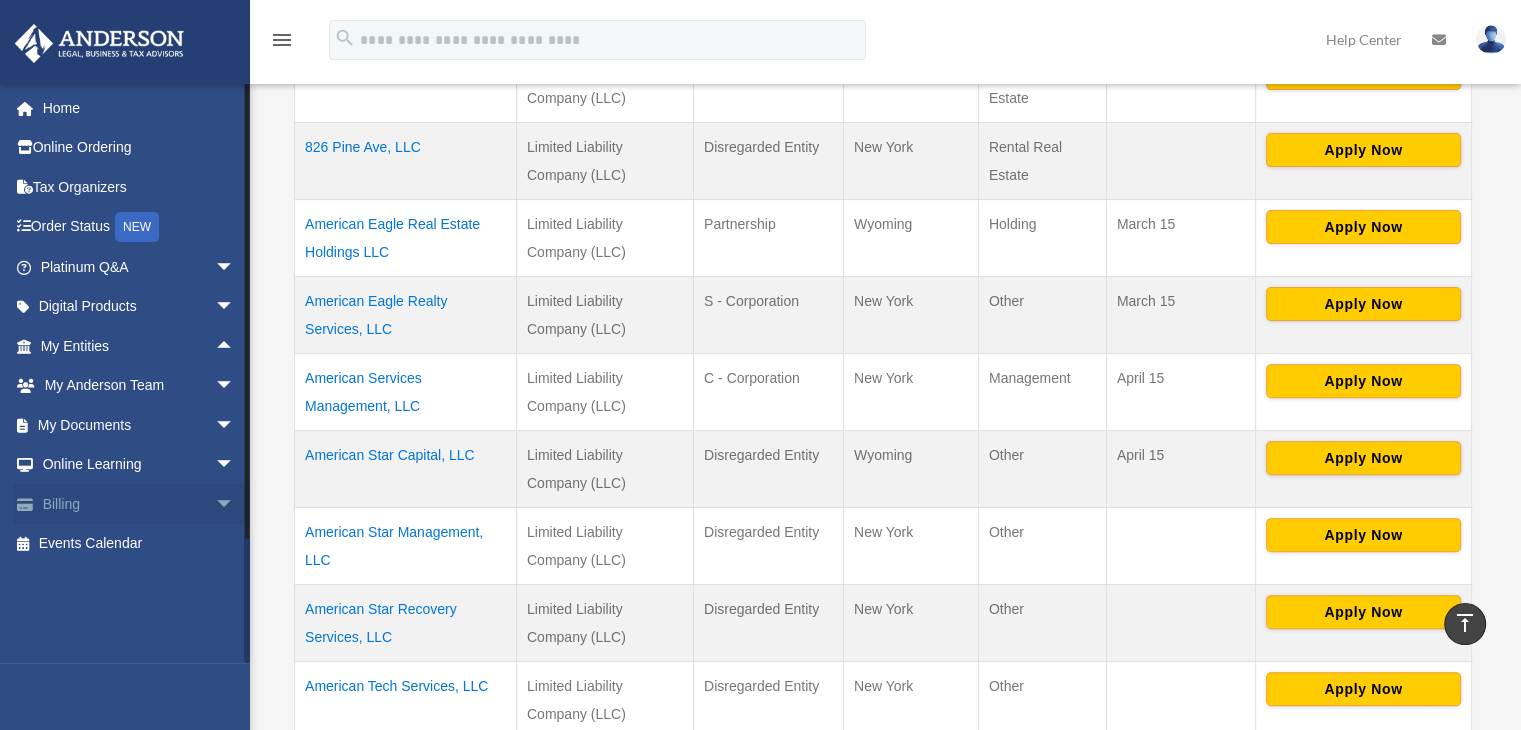 click on "Billing arrow_drop_down" at bounding box center [139, 504] 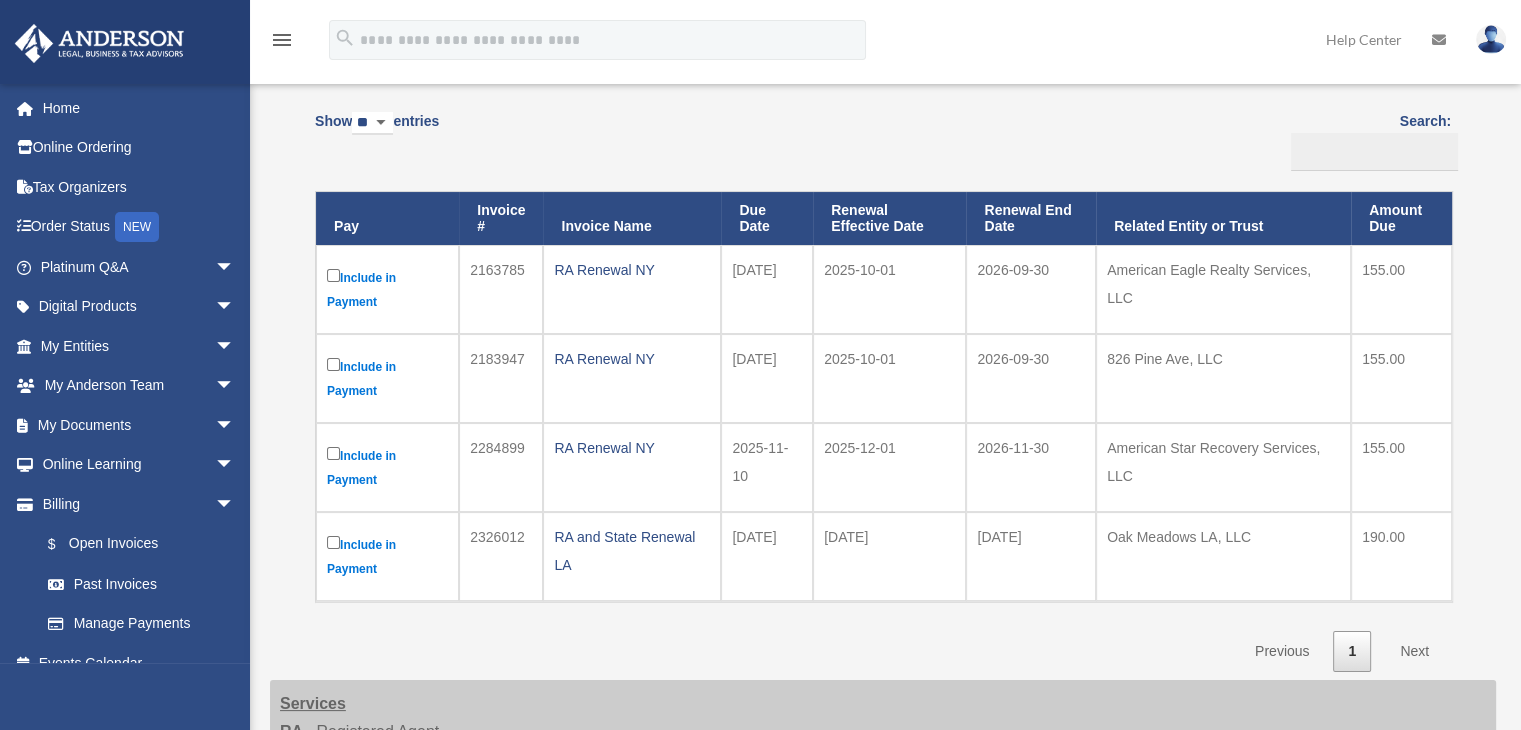 scroll, scrollTop: 200, scrollLeft: 0, axis: vertical 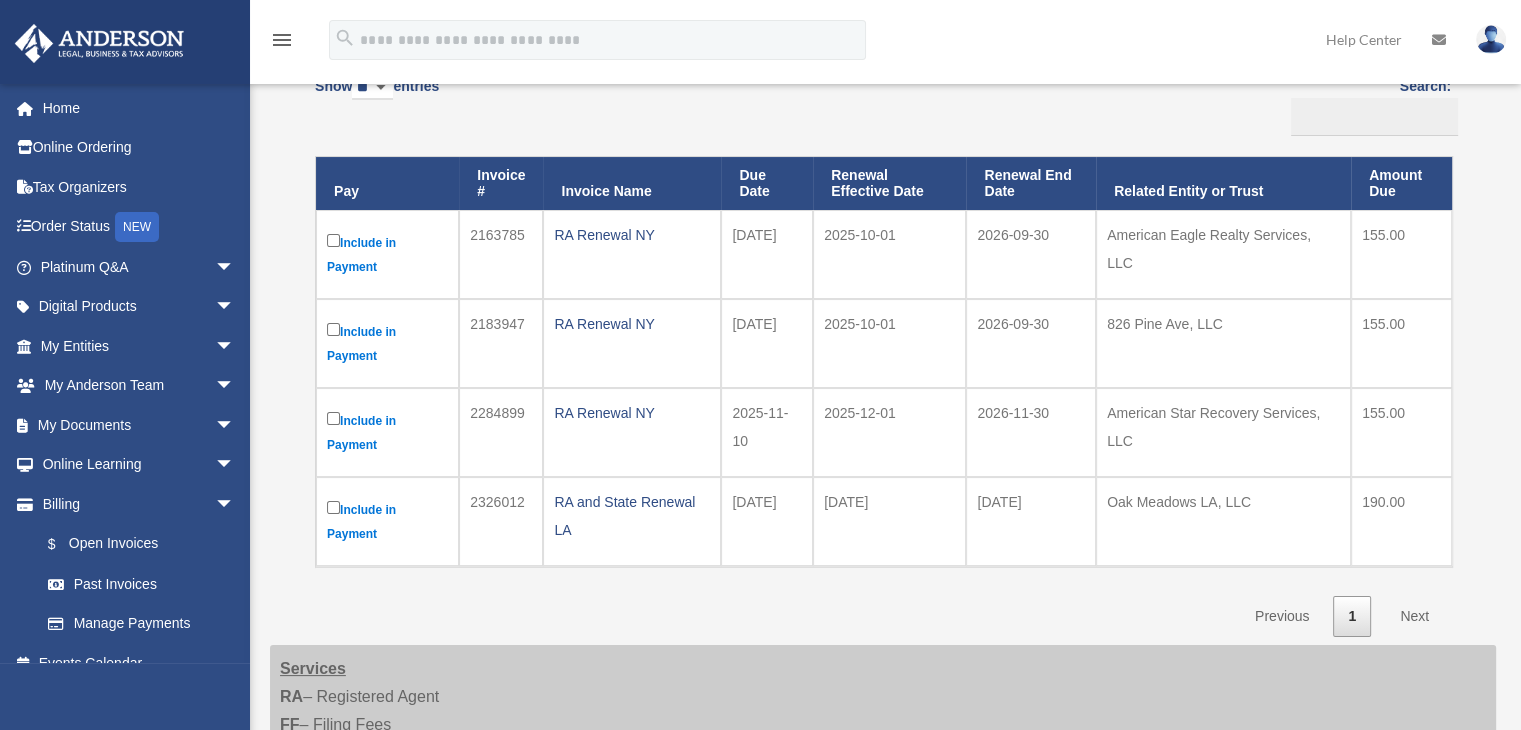 click on "Next" at bounding box center (1414, 616) 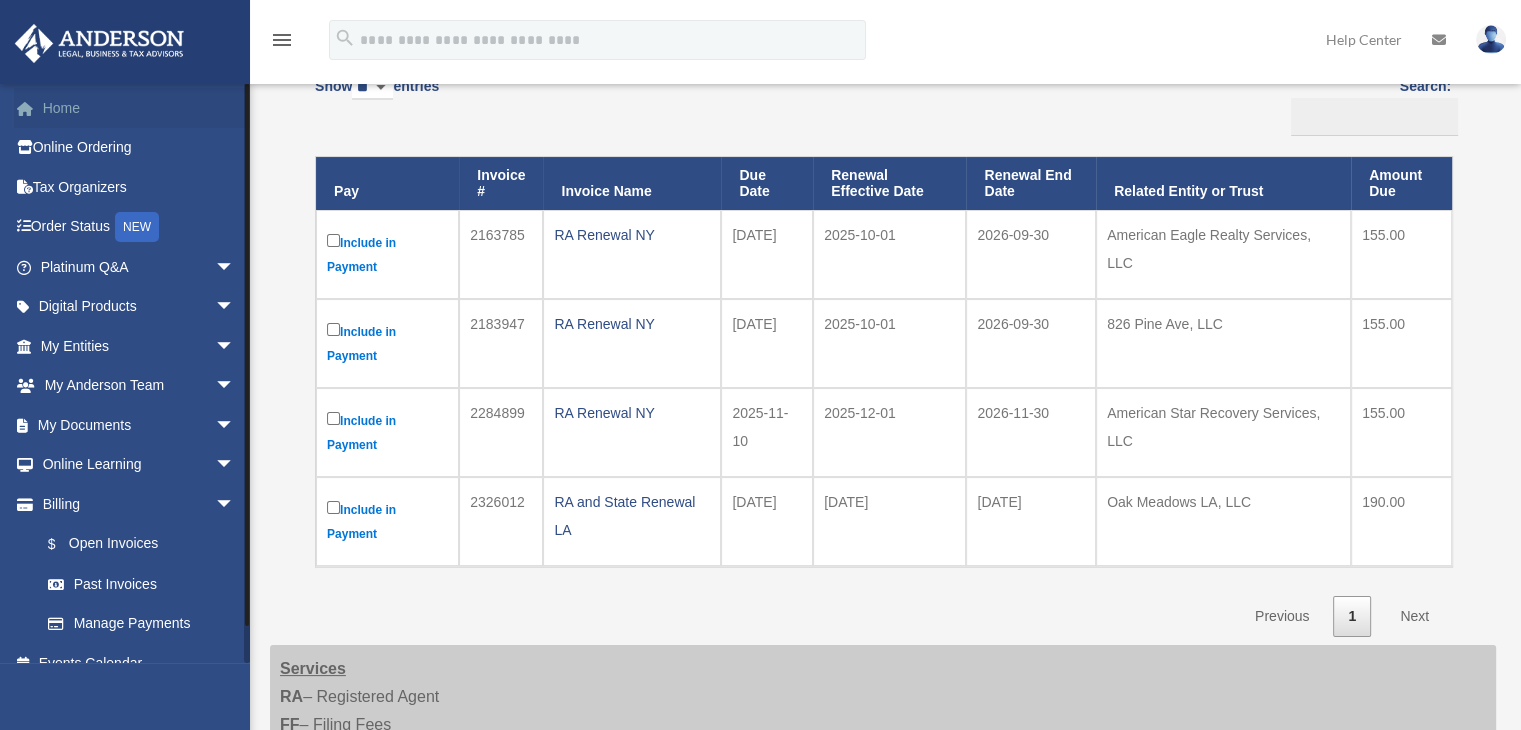 click on "Home" at bounding box center (139, 108) 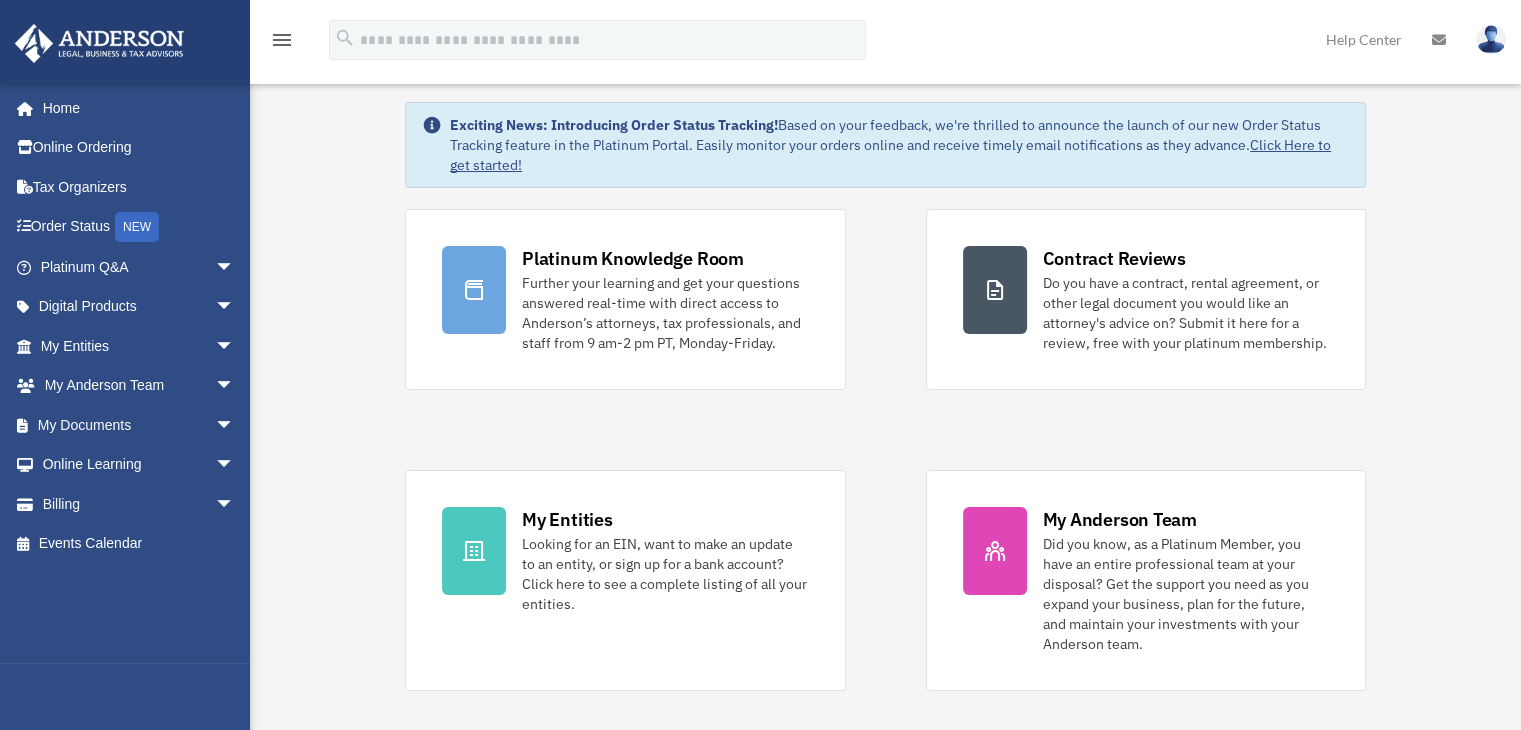 scroll, scrollTop: 0, scrollLeft: 0, axis: both 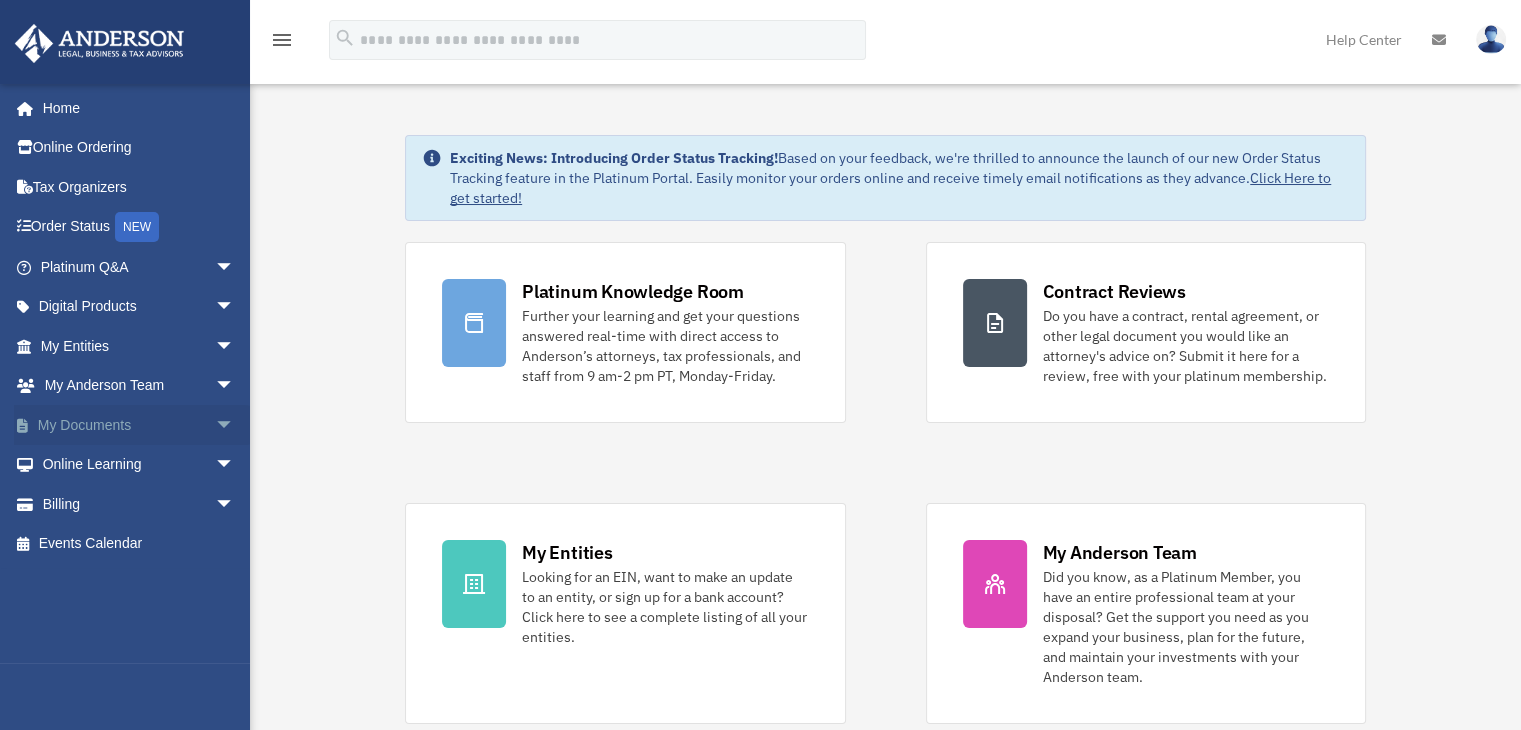 click on "My Documents arrow_drop_down" at bounding box center (139, 425) 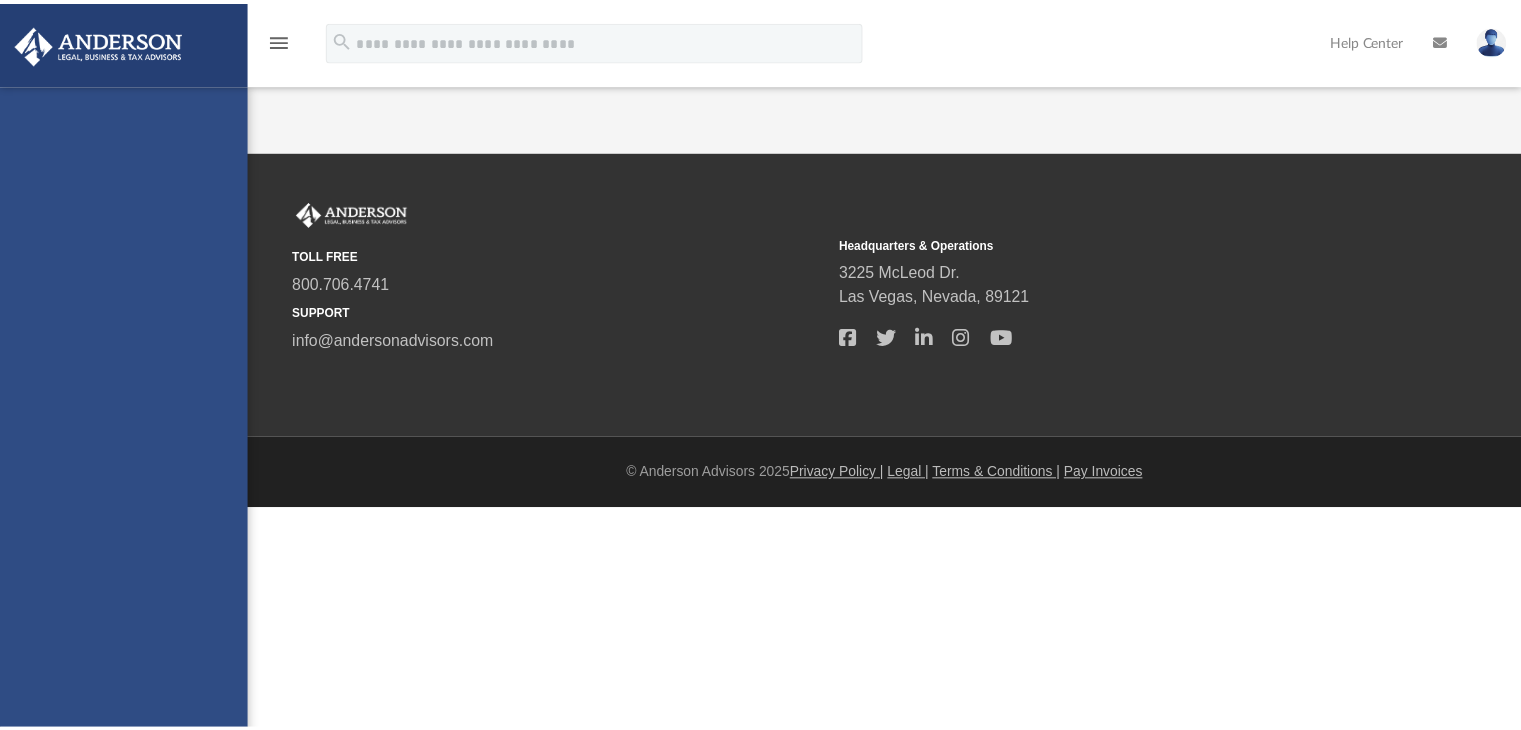 scroll, scrollTop: 0, scrollLeft: 0, axis: both 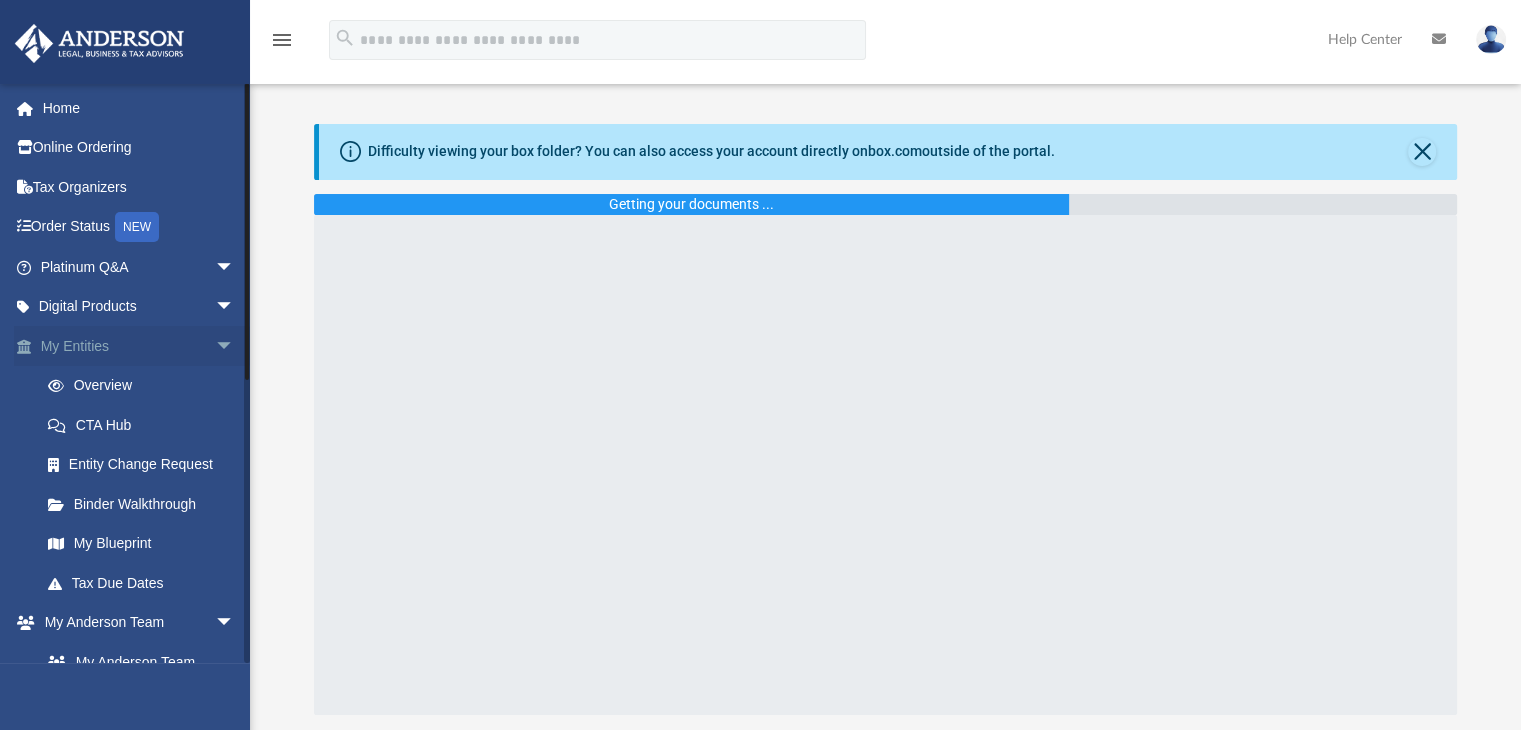 click on "arrow_drop_down" at bounding box center (235, 346) 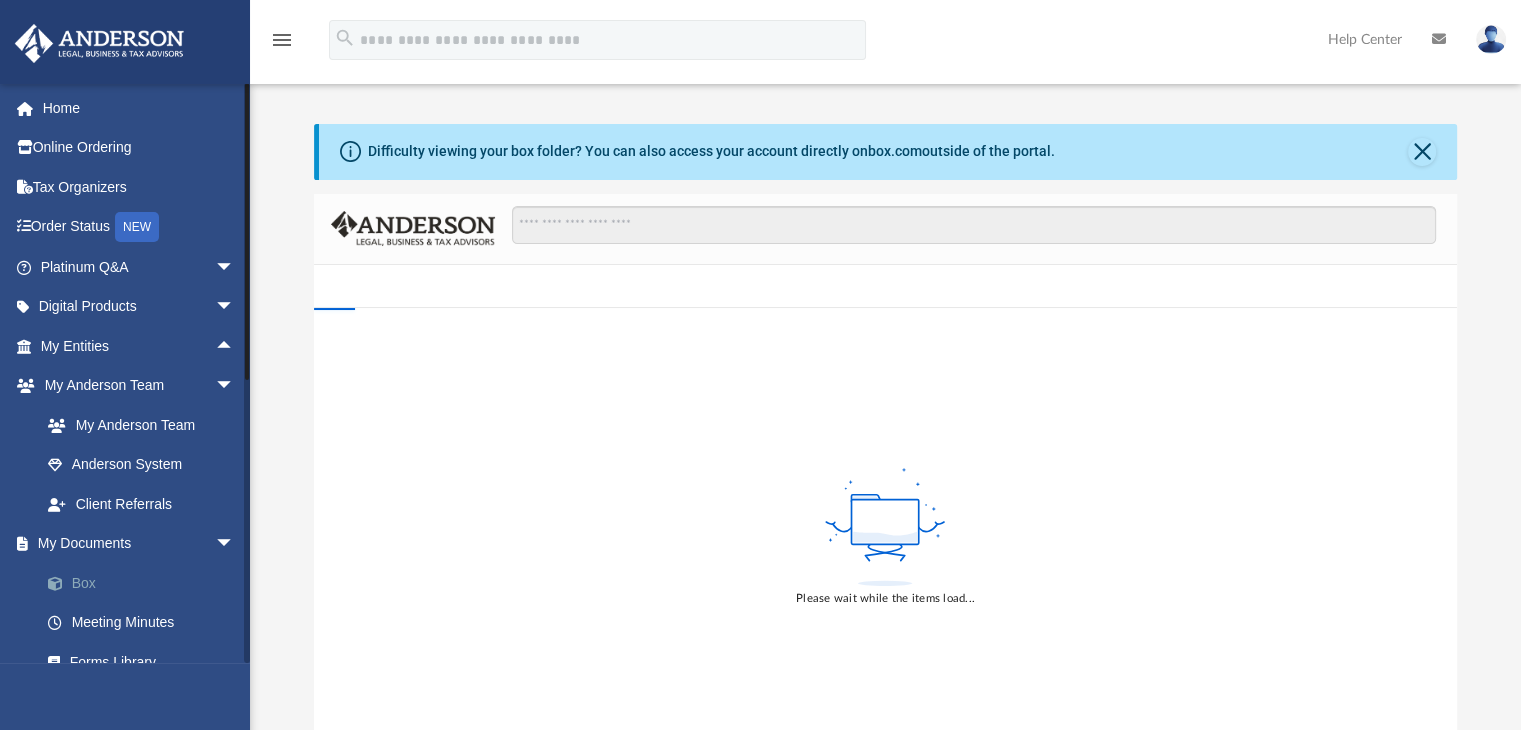 click on "Box" at bounding box center (146, 583) 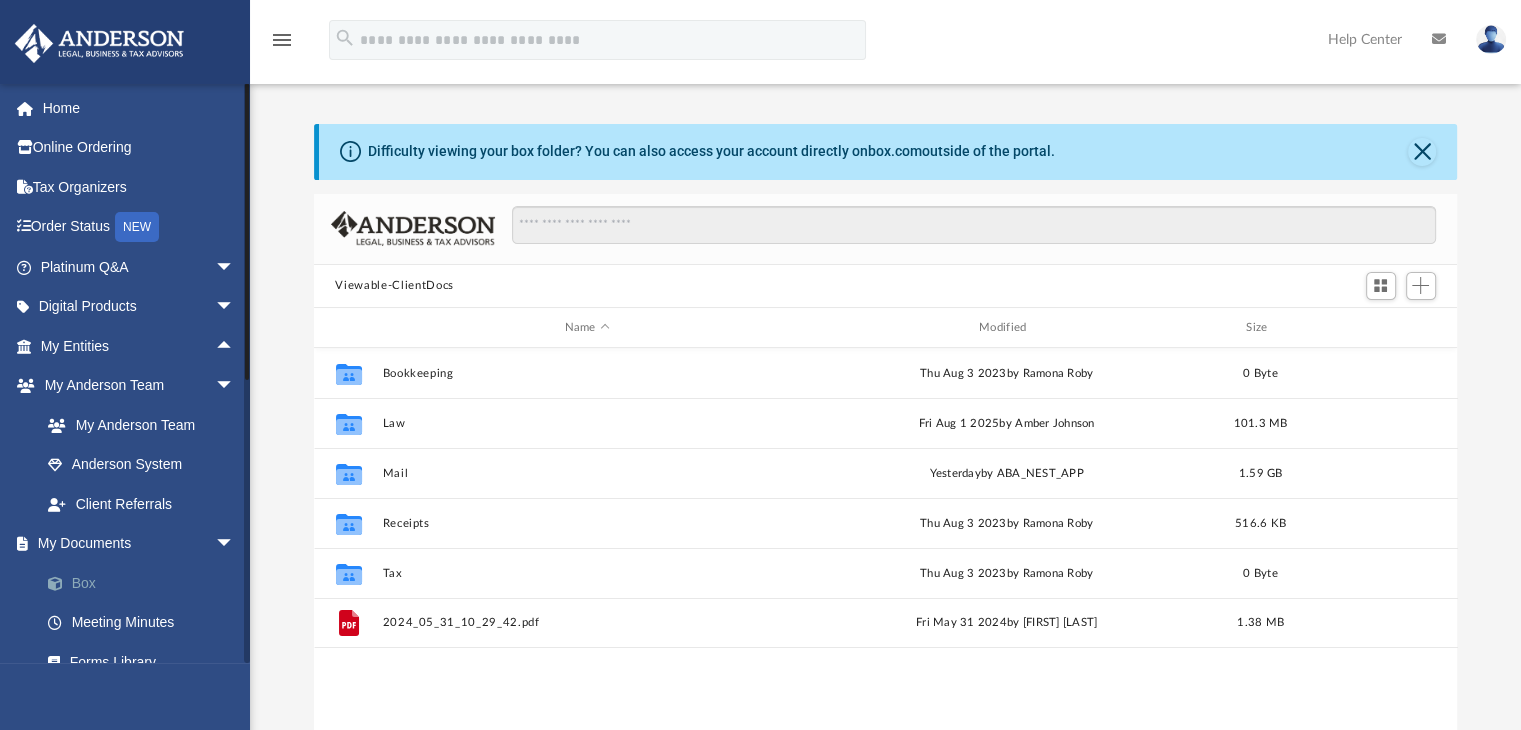 scroll, scrollTop: 16, scrollLeft: 16, axis: both 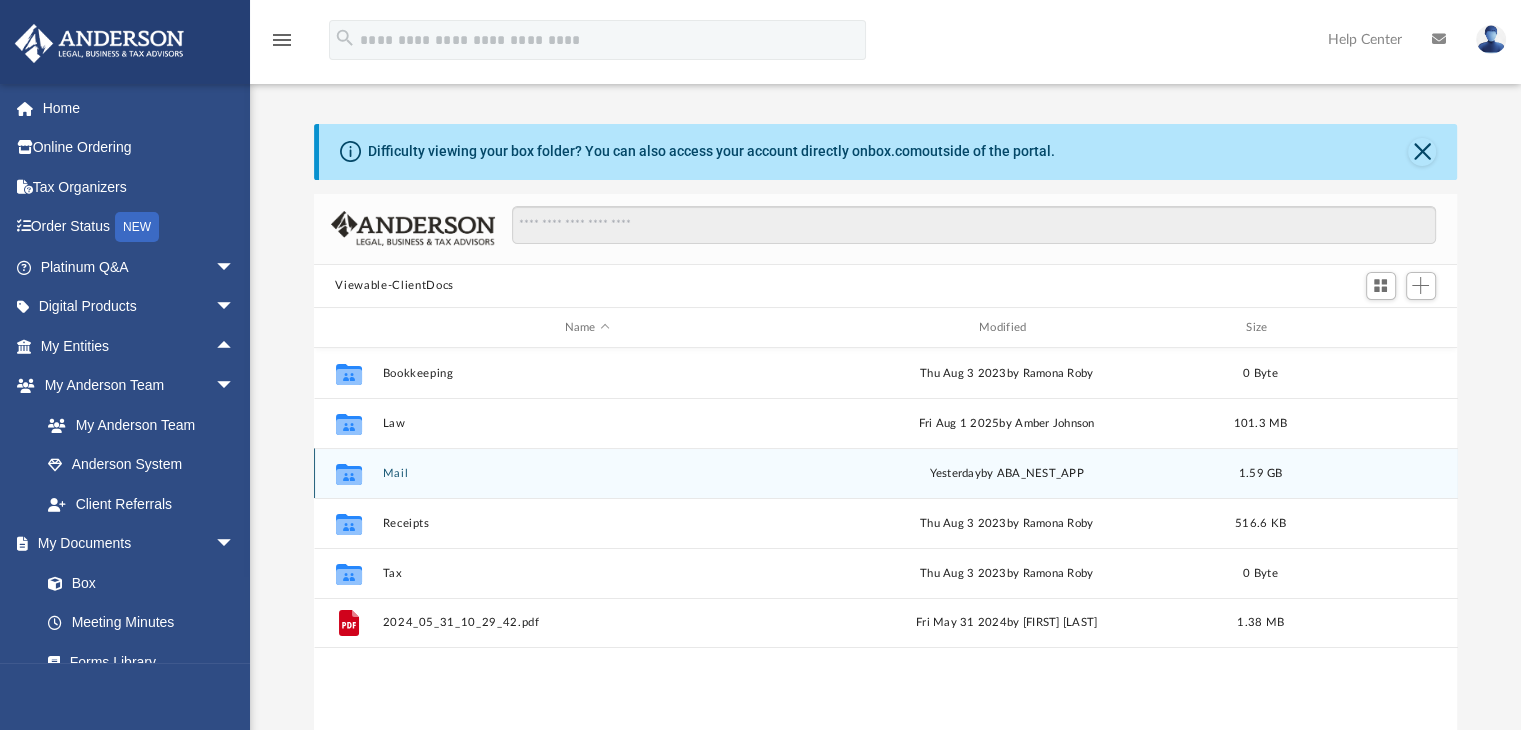click on "yesterday  by ABA_NEST_APP" at bounding box center [1006, 474] 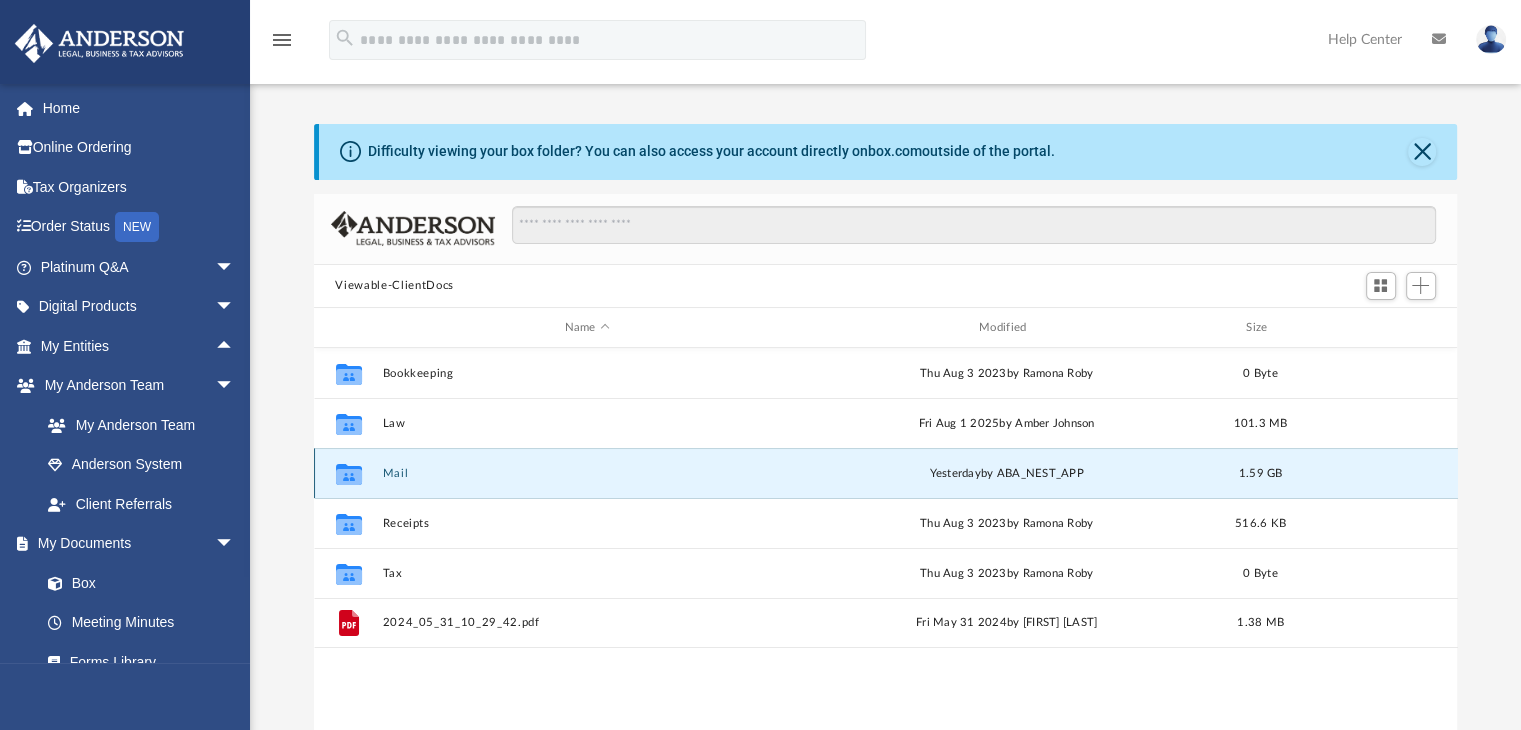 click on "Mail" at bounding box center [587, 473] 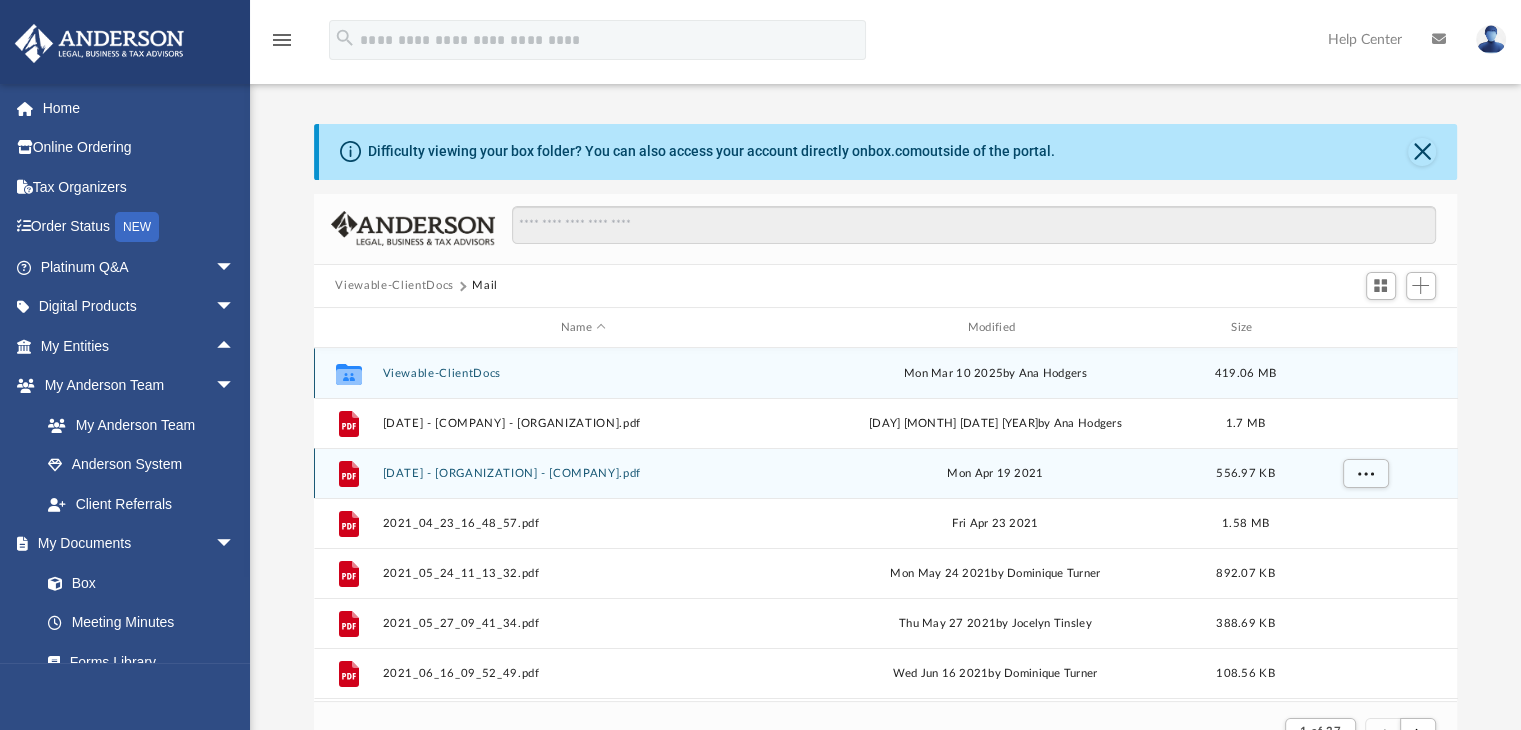 scroll, scrollTop: 377, scrollLeft: 1128, axis: both 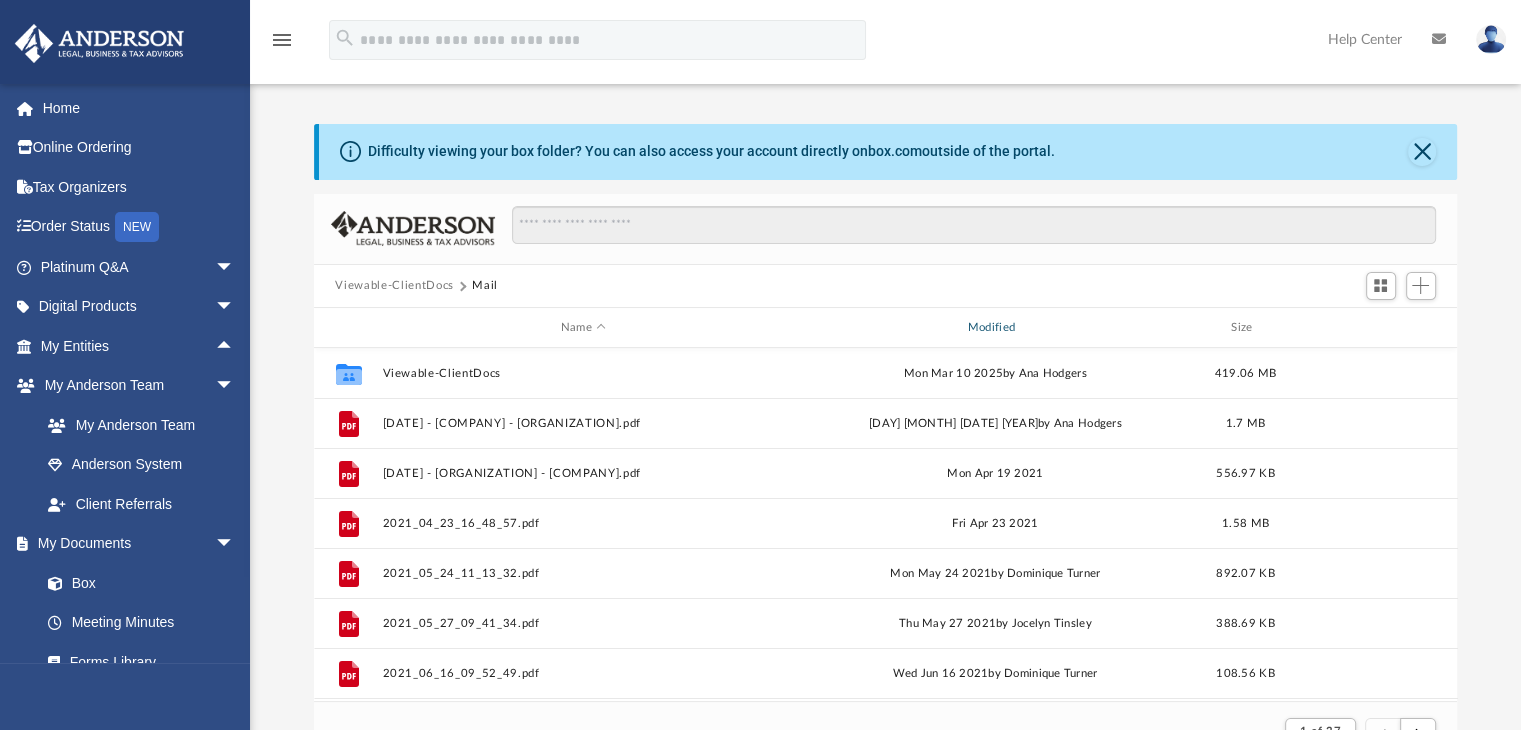 click on "Modified" at bounding box center [994, 328] 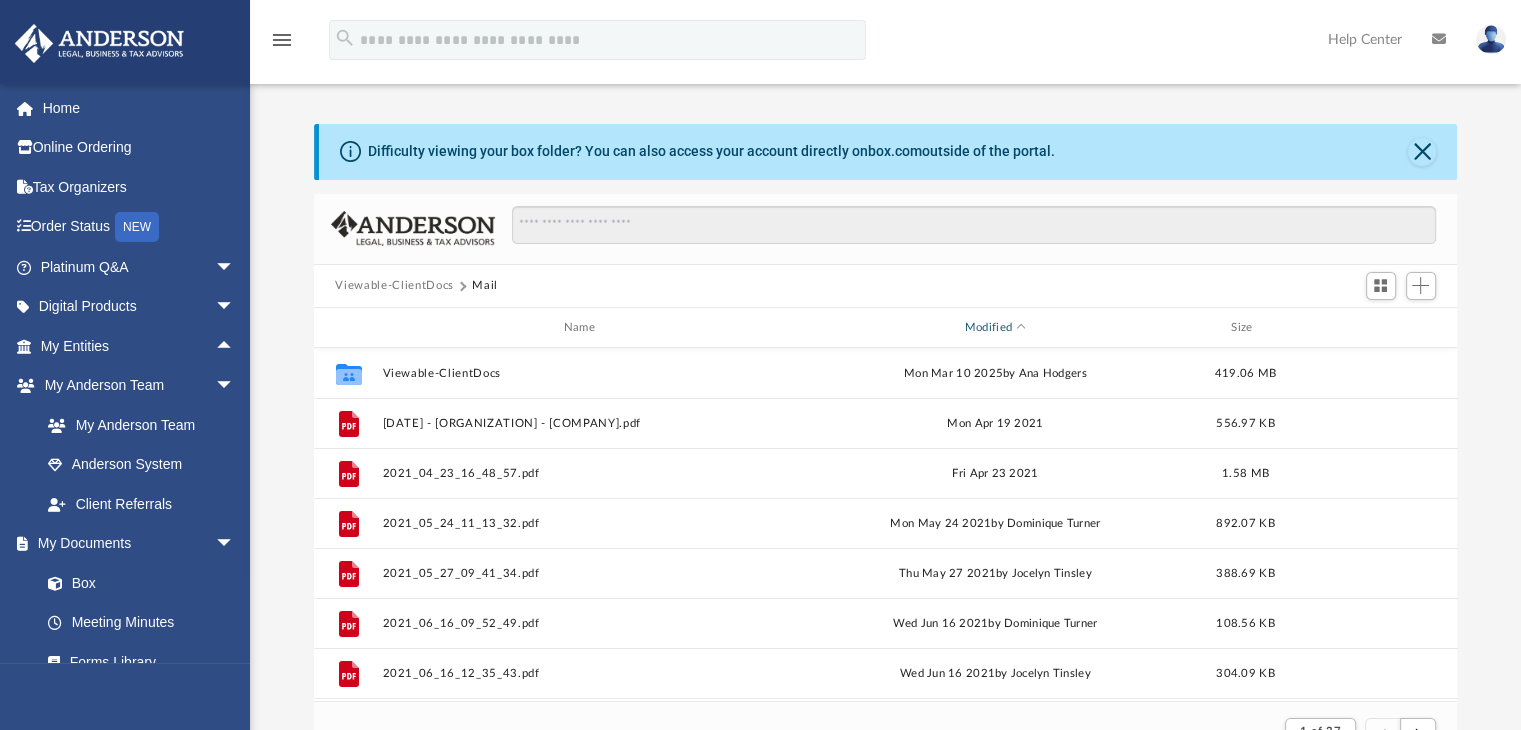 click on "Modified" at bounding box center (994, 328) 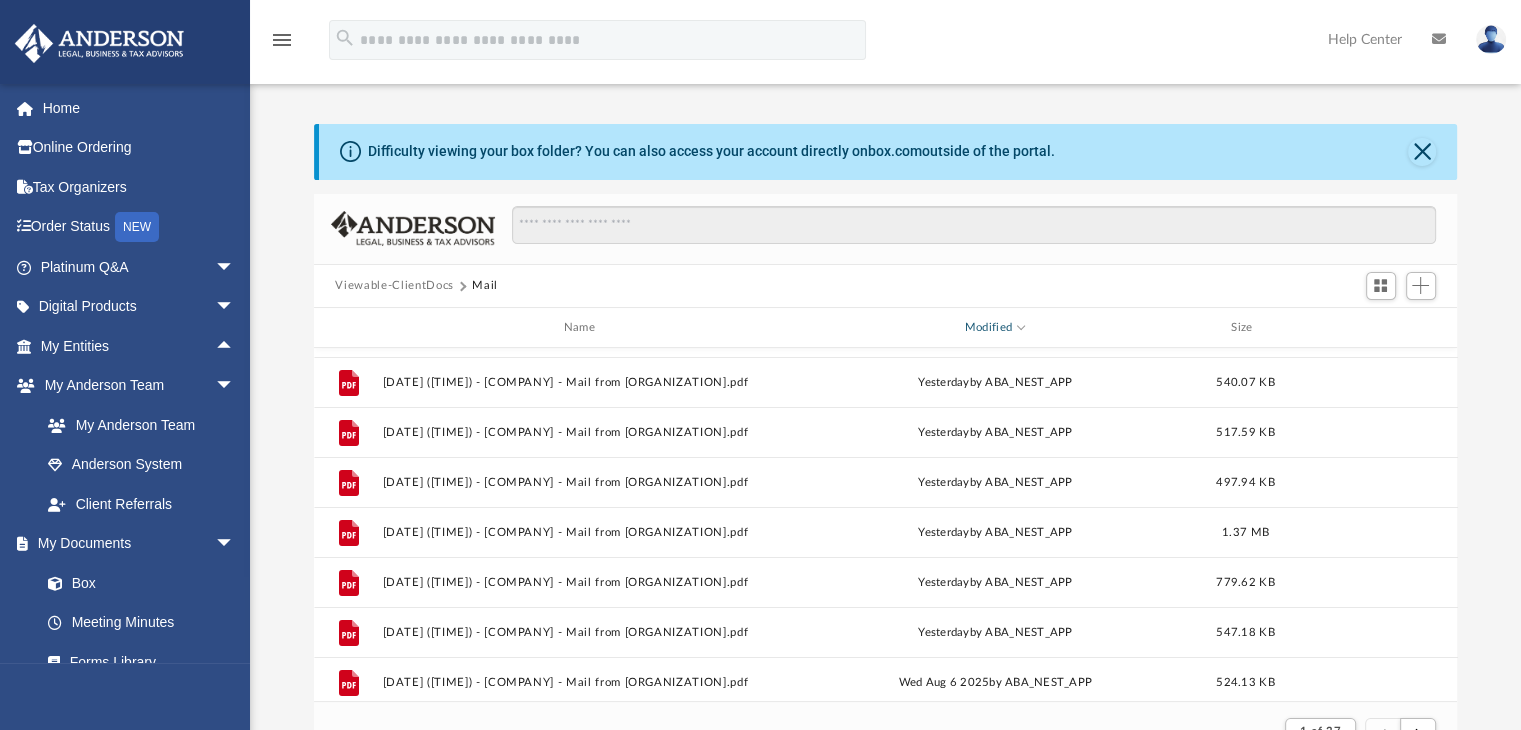 scroll, scrollTop: 0, scrollLeft: 0, axis: both 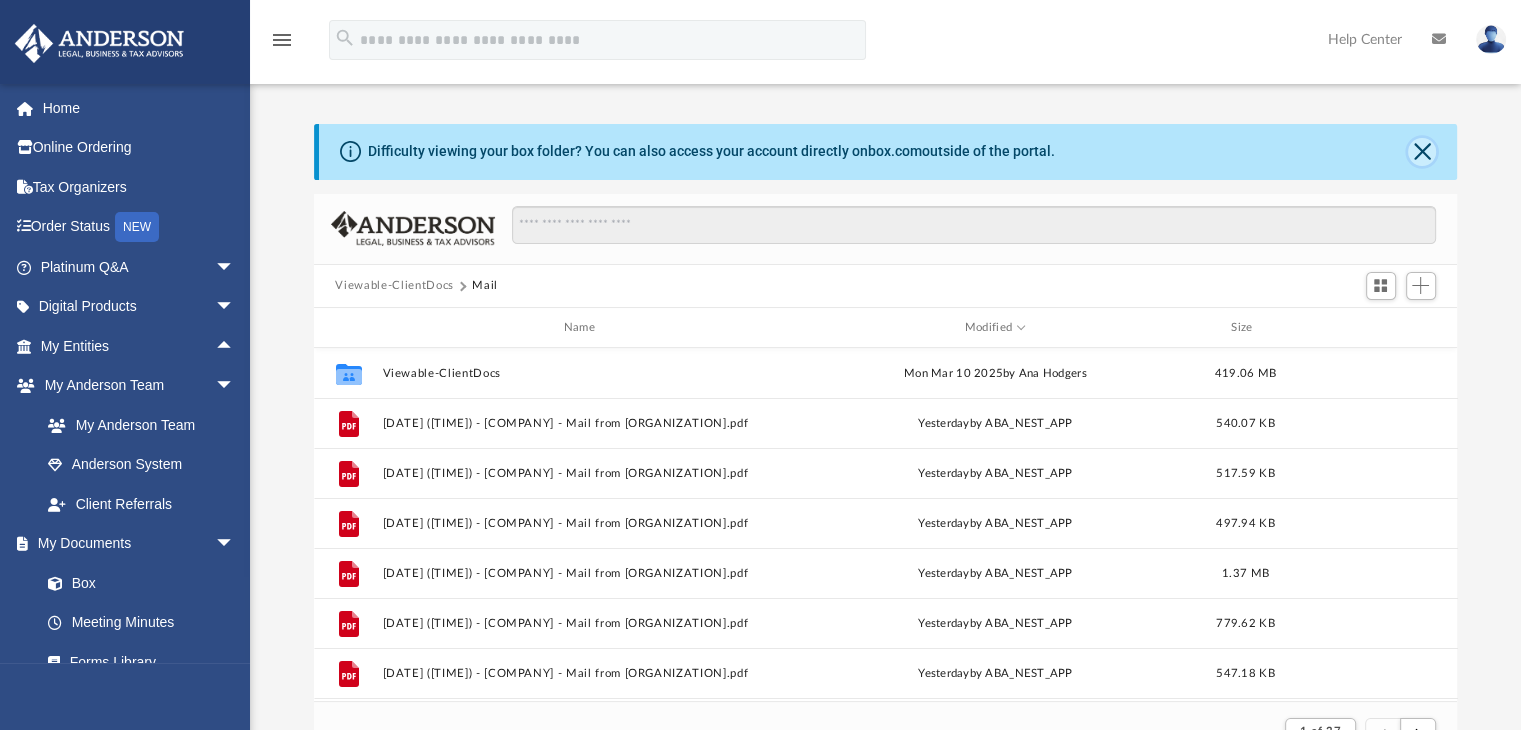 click 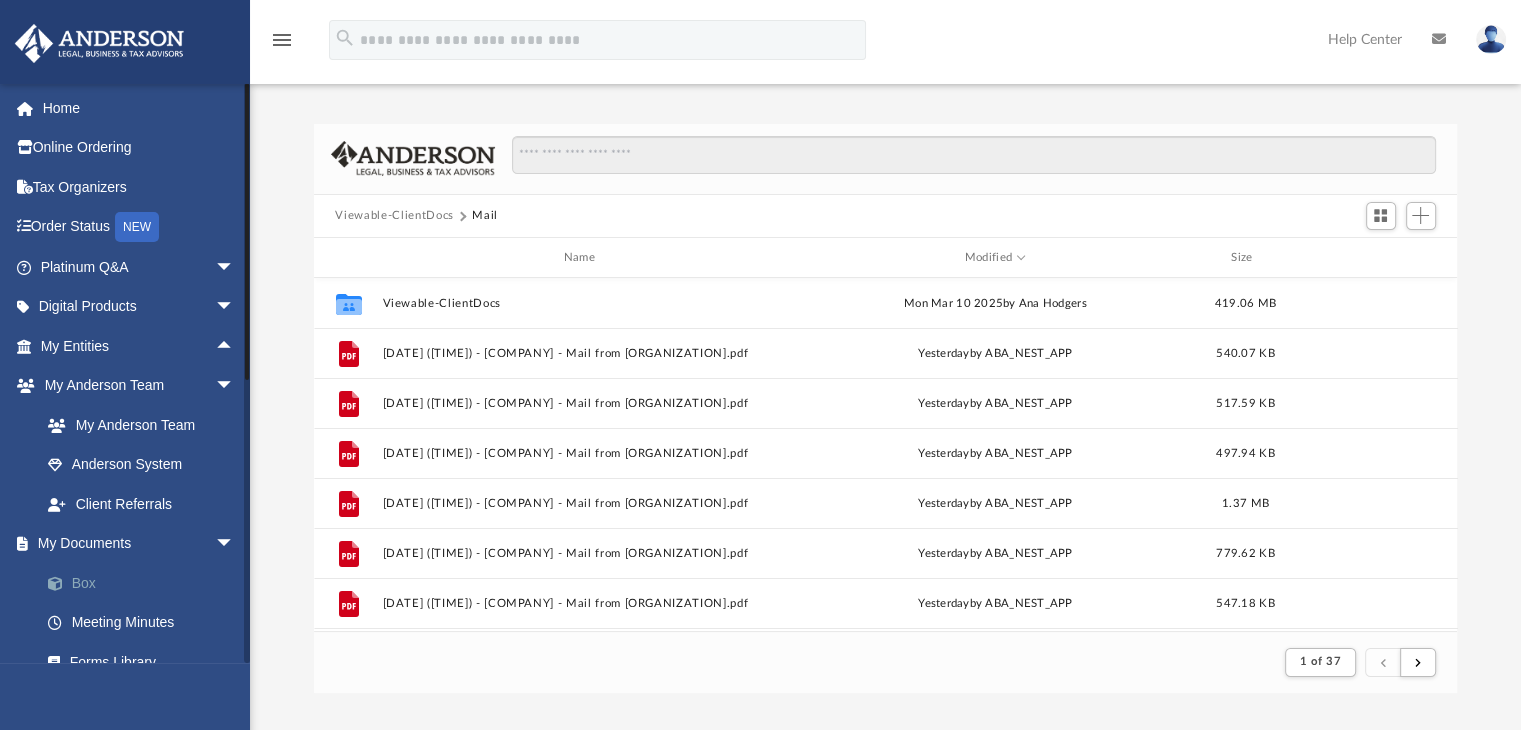 click on "Box" at bounding box center (146, 583) 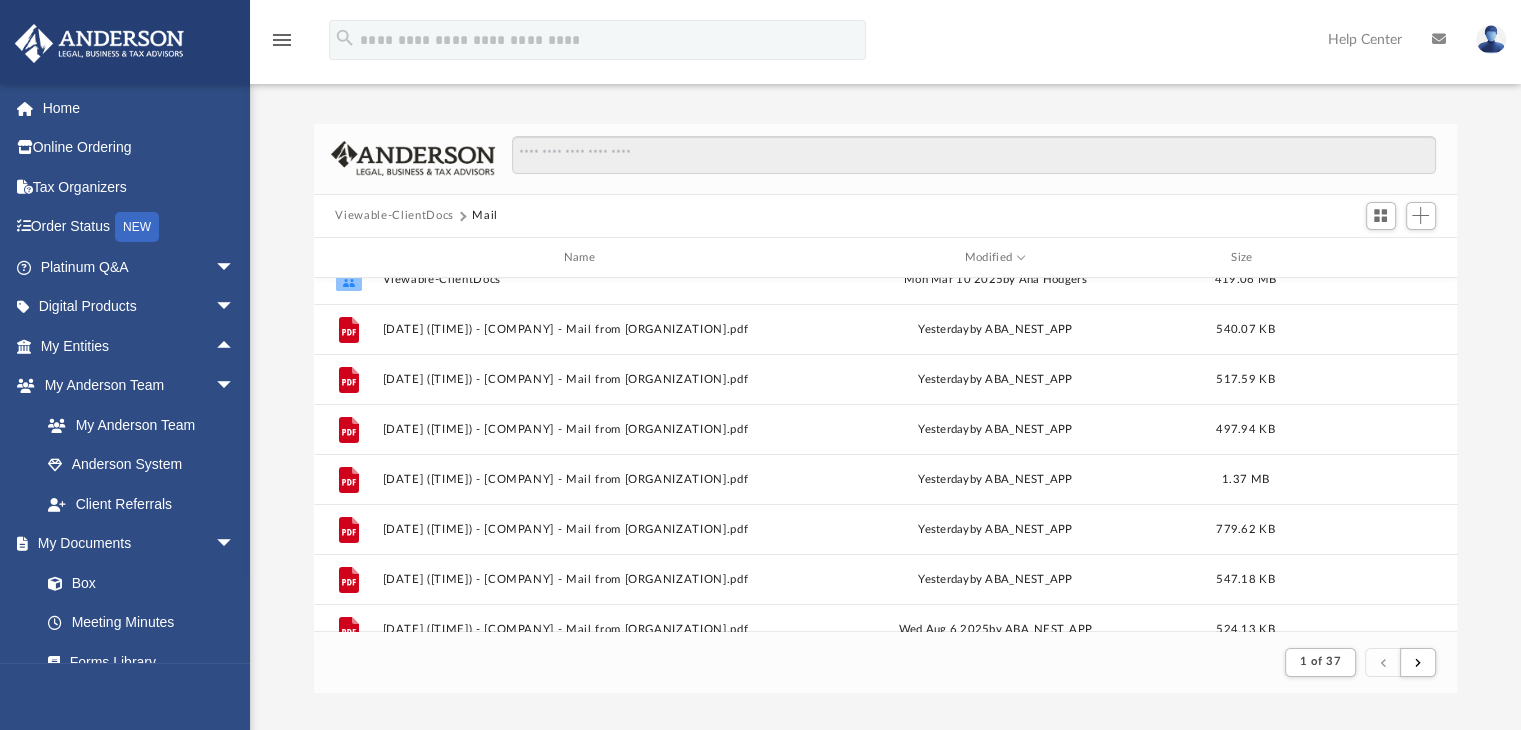 scroll, scrollTop: 0, scrollLeft: 0, axis: both 